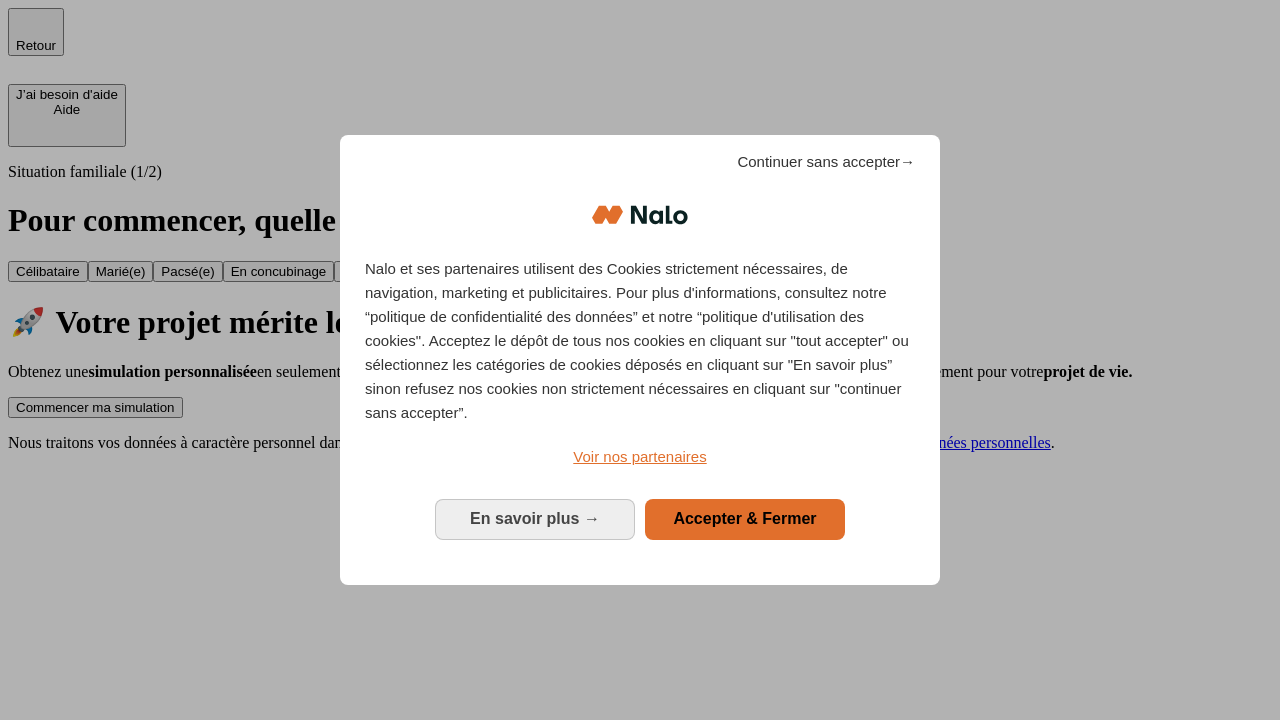 scroll, scrollTop: 0, scrollLeft: 0, axis: both 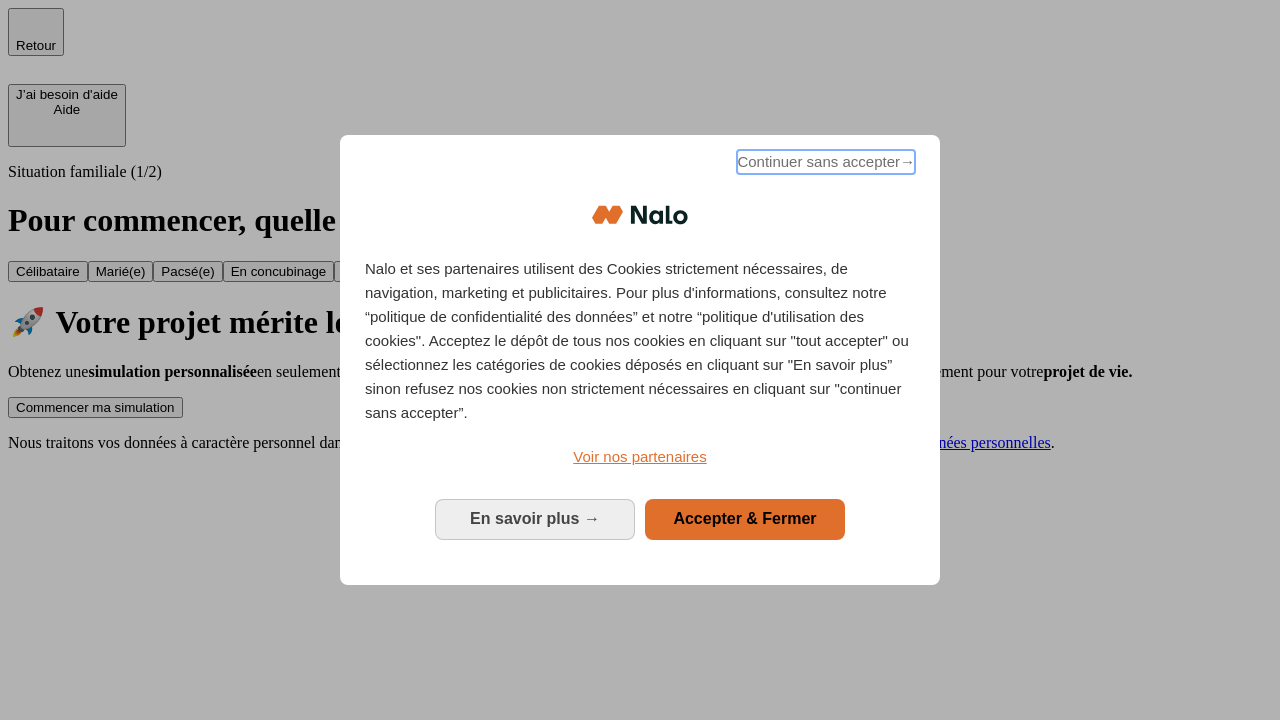 click on "Continuer sans accepter  →" at bounding box center [826, 162] 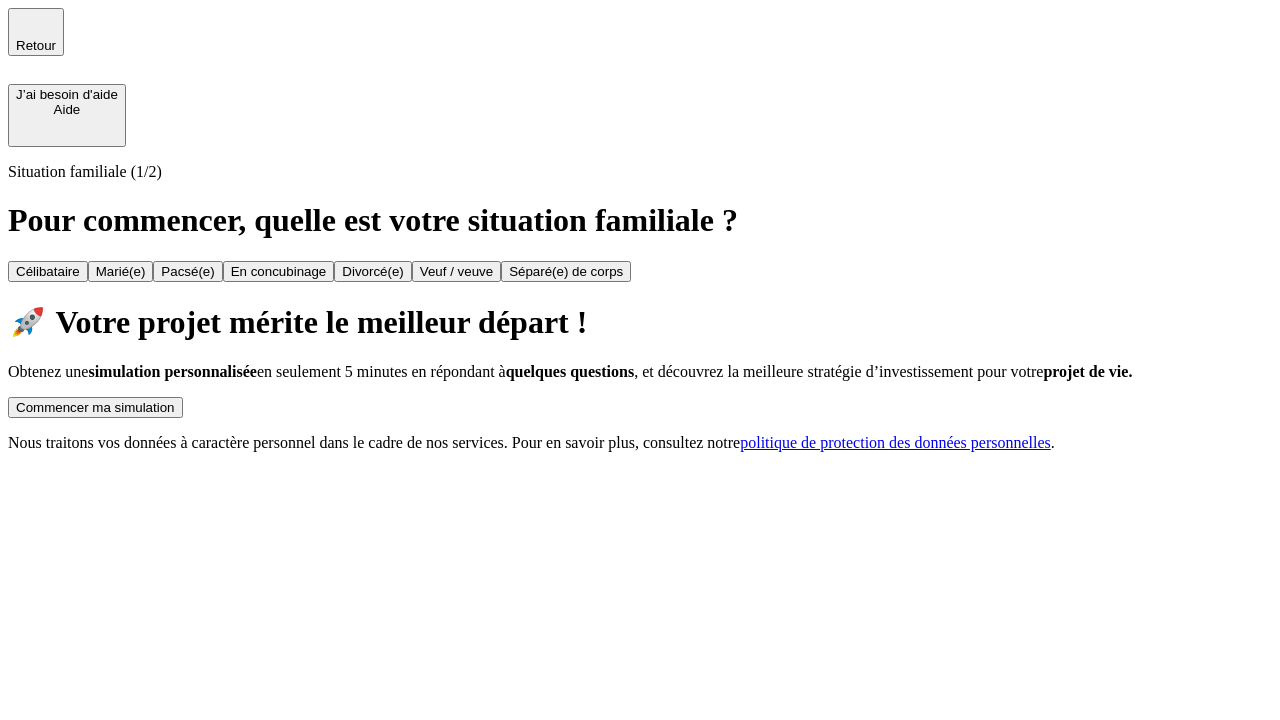 click on "Commencer ma simulation" at bounding box center (95, 407) 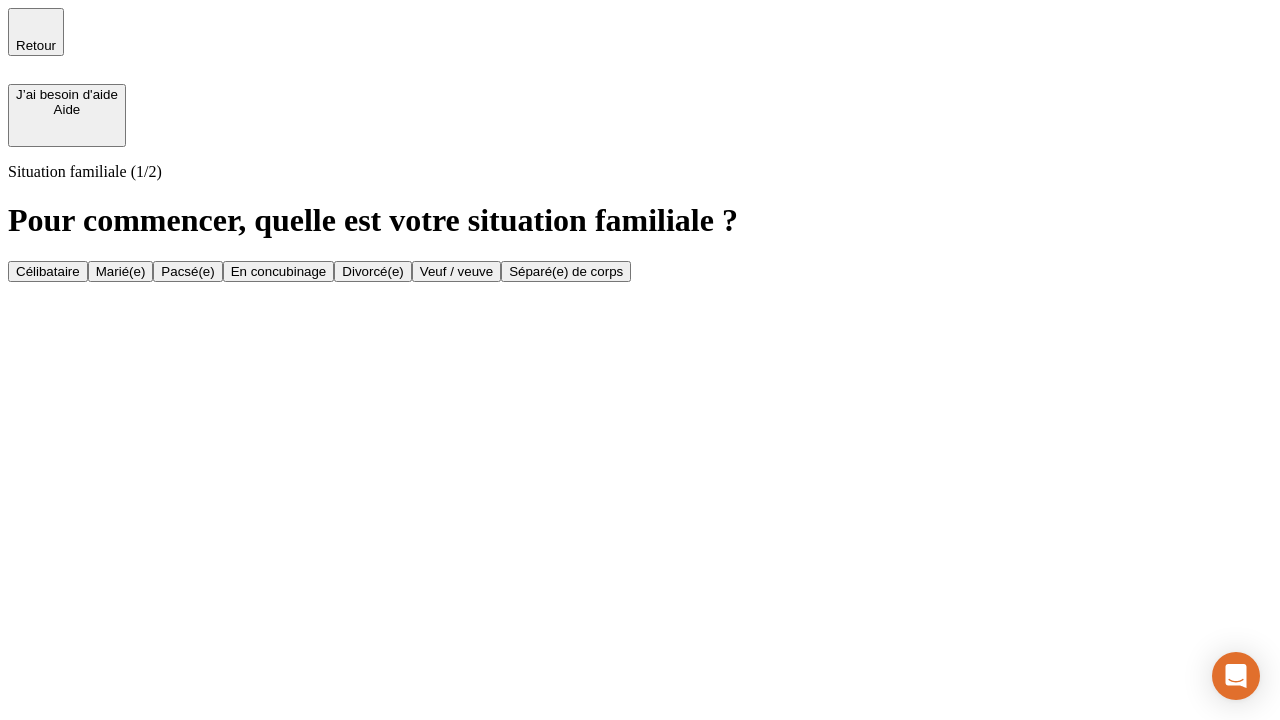 click on "Marié(e)" at bounding box center (121, 271) 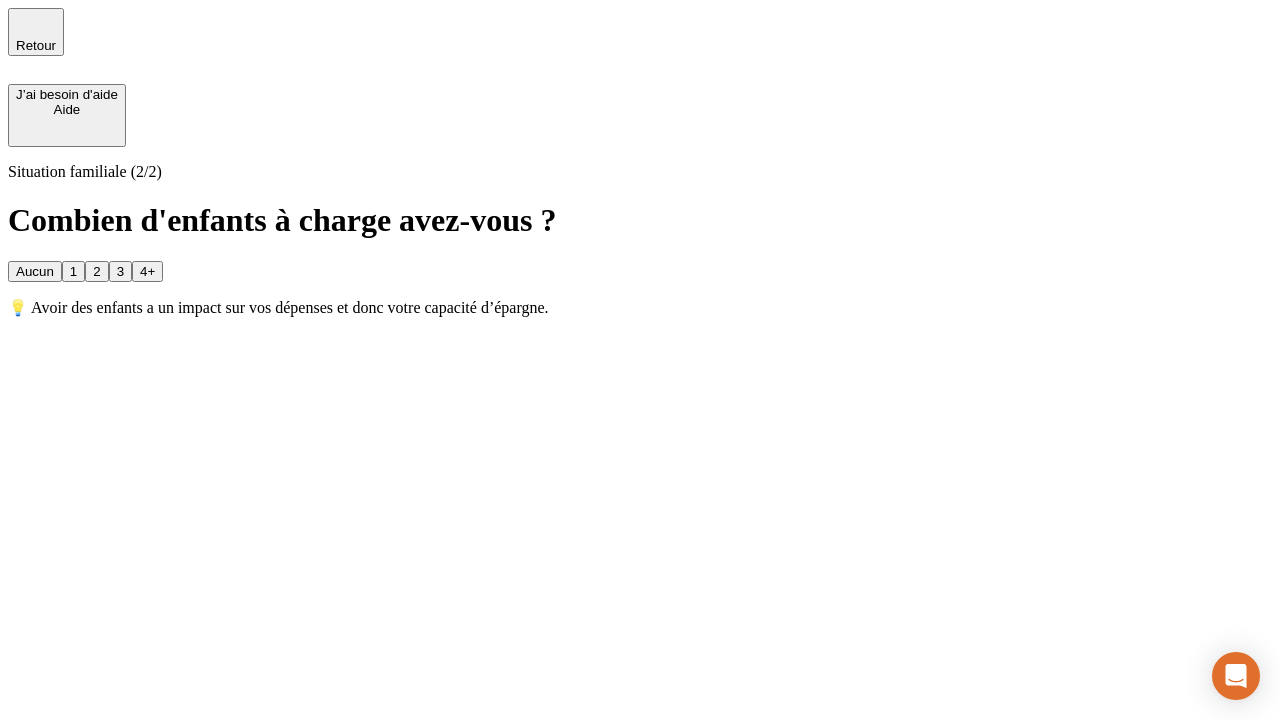 click on "1" at bounding box center (73, 271) 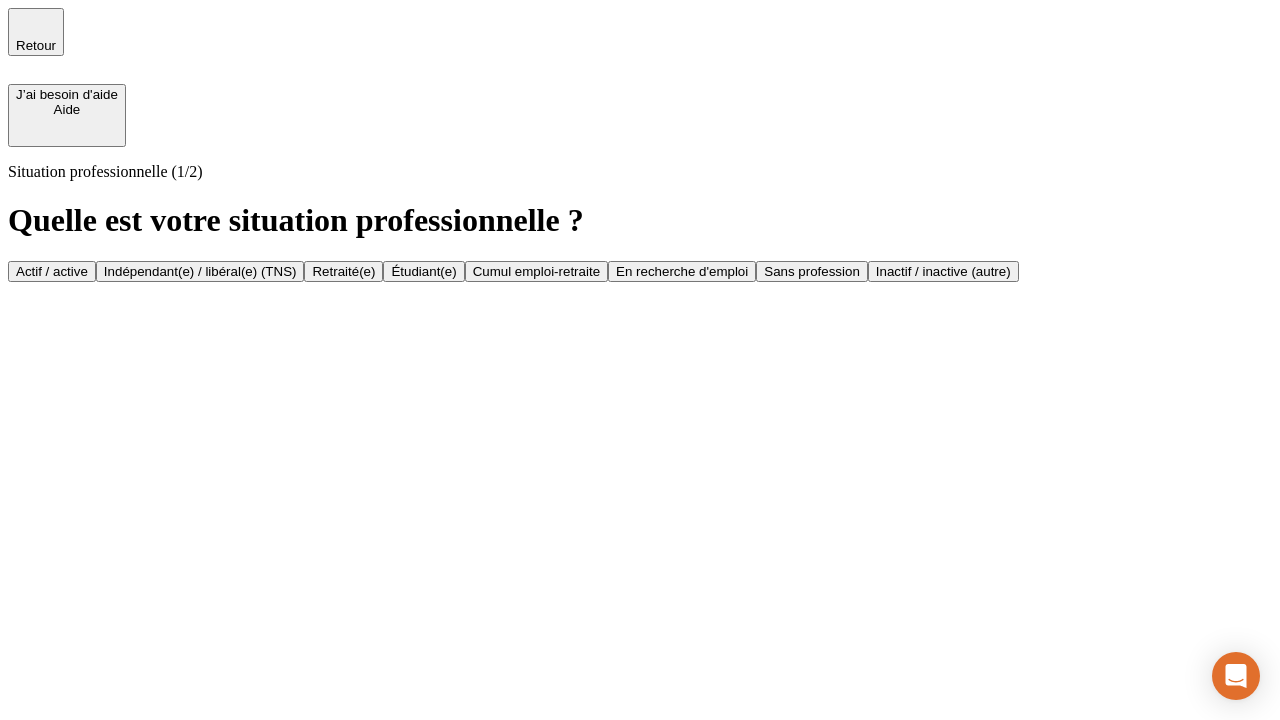 click on "Actif / active" at bounding box center [52, 271] 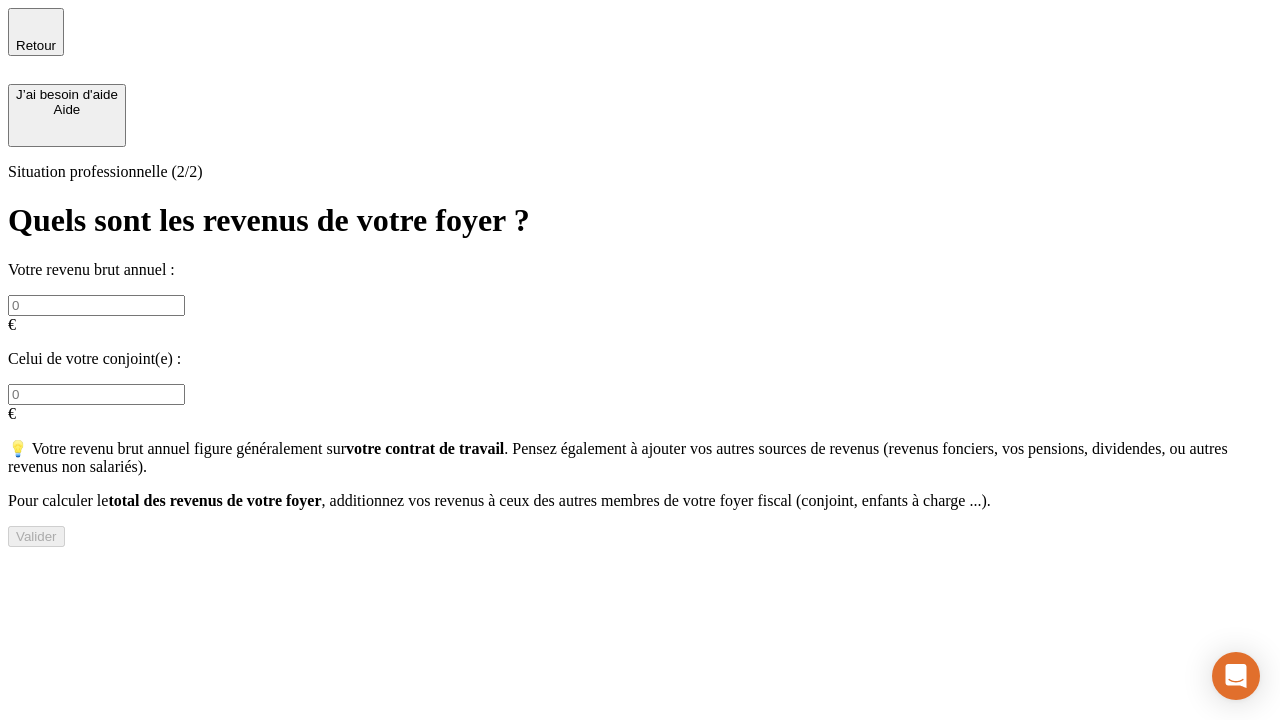 click at bounding box center (96, 305) 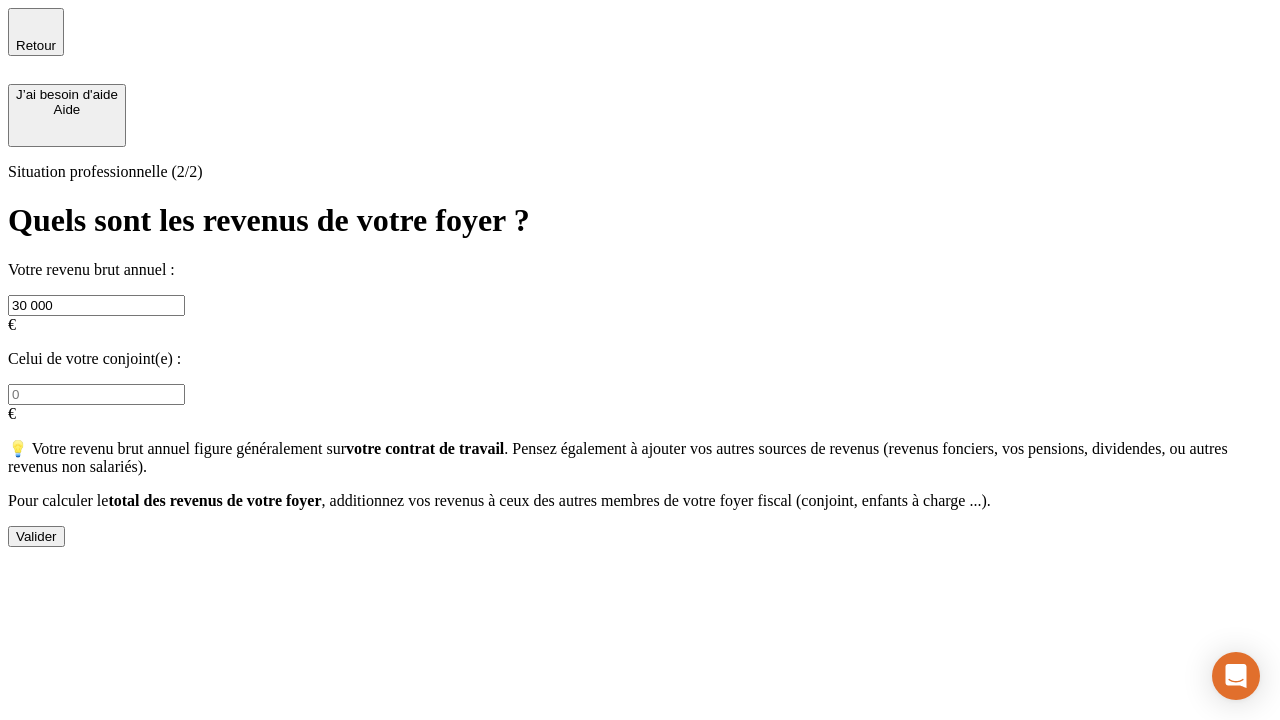 type on "30 000" 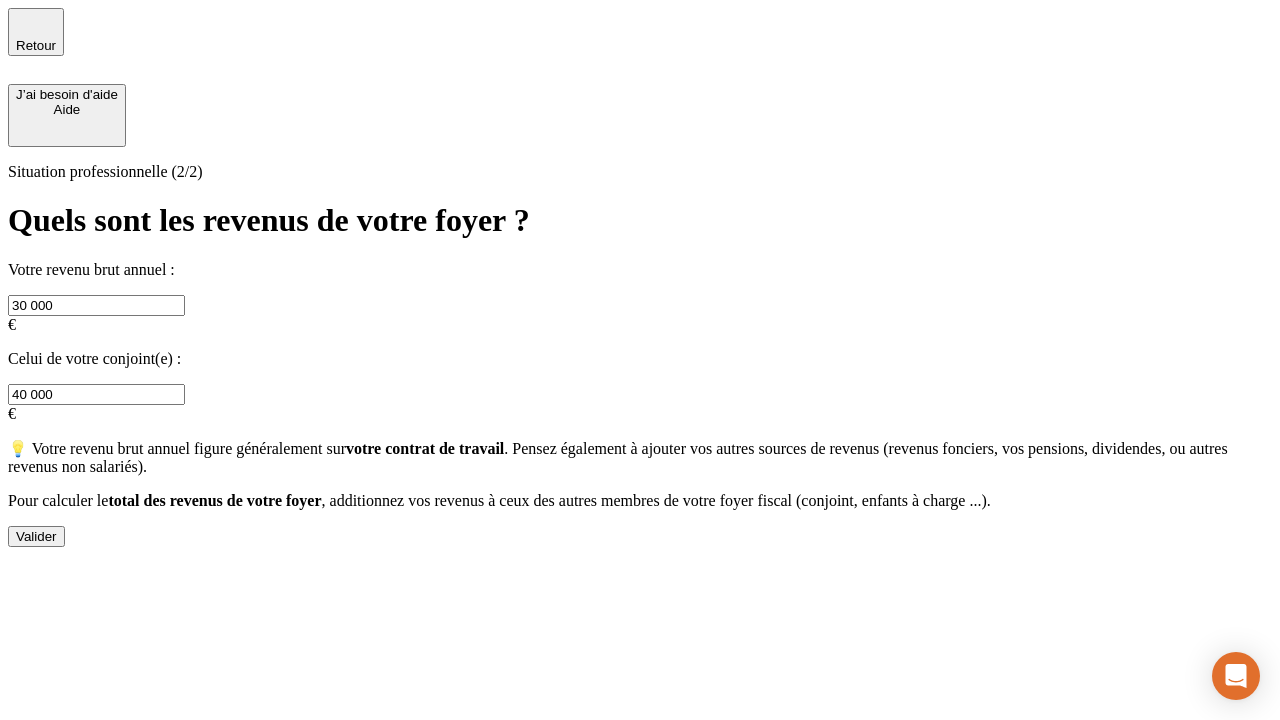 type on "40 000" 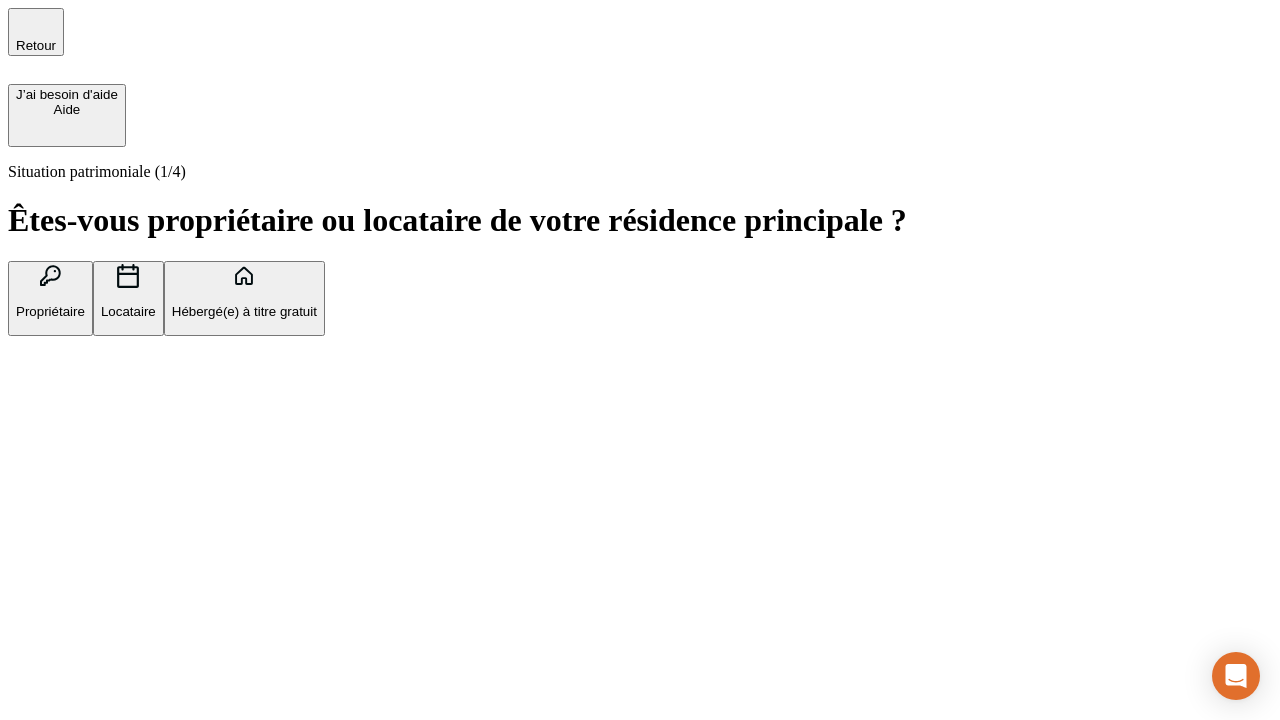 click on "Propriétaire" at bounding box center [50, 311] 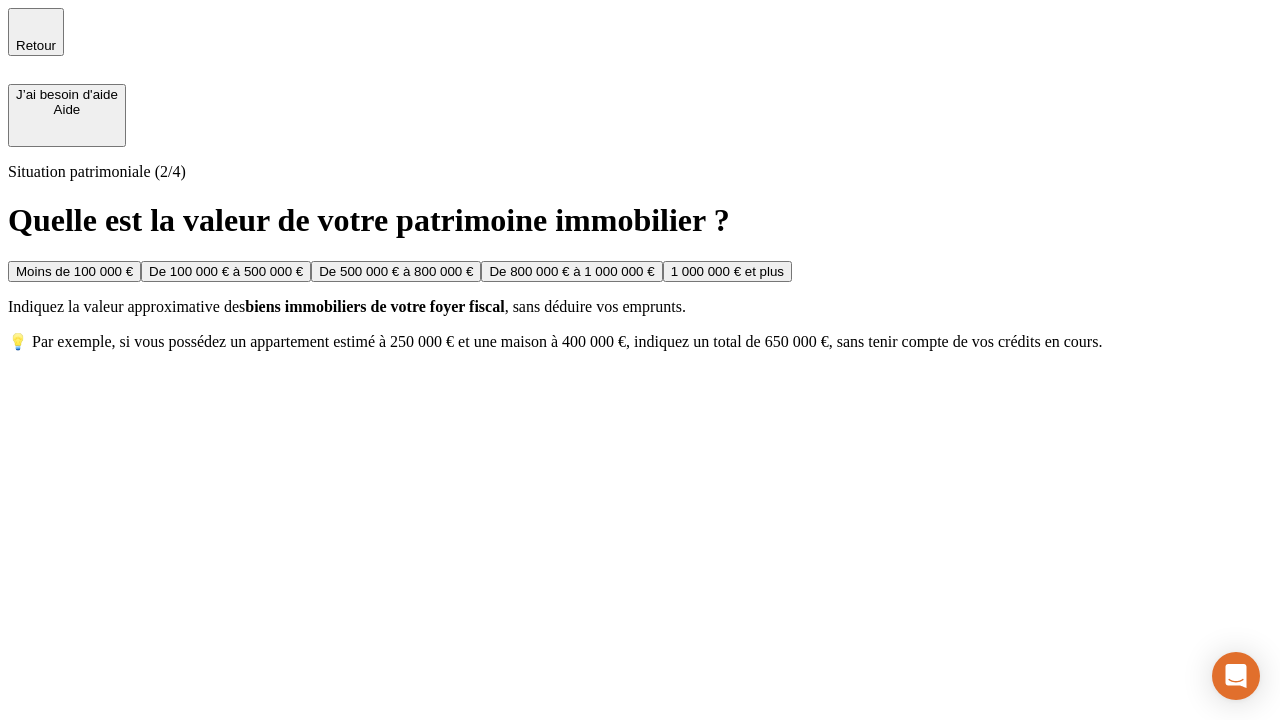 click on "De 100 000 € à 500 000 €" at bounding box center (226, 271) 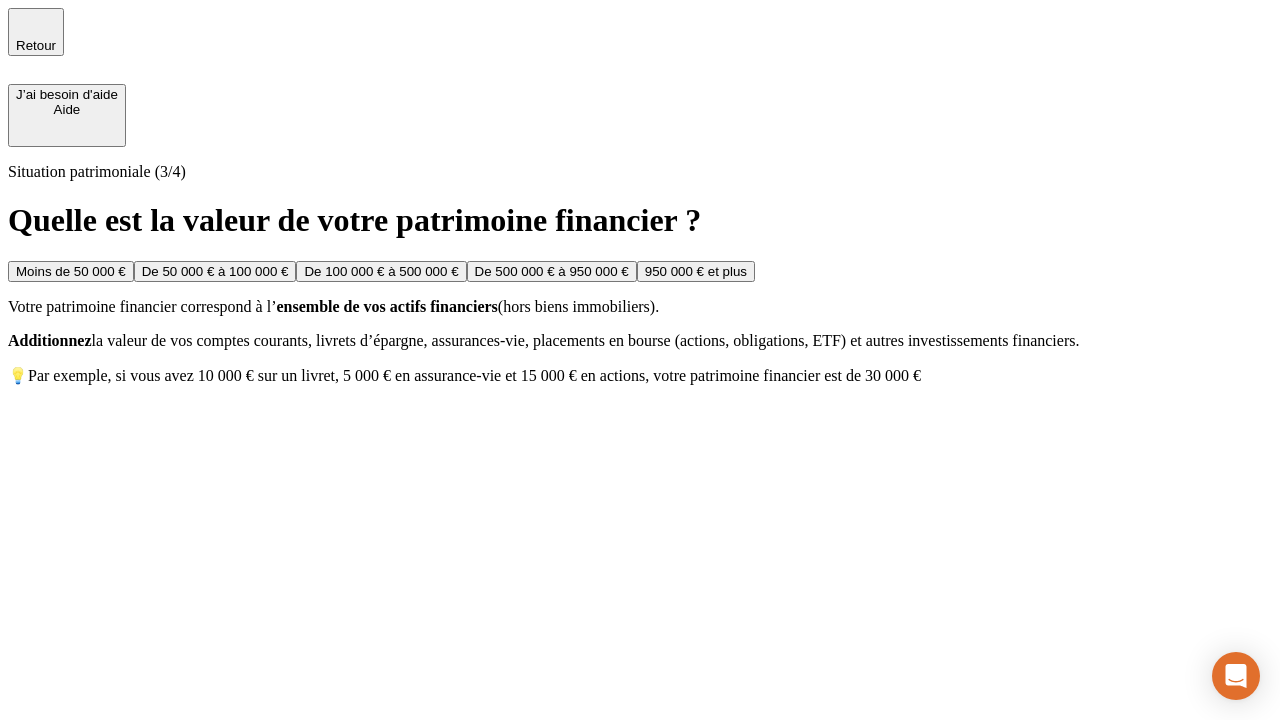 click on "Moins de 50 000 €" at bounding box center (71, 271) 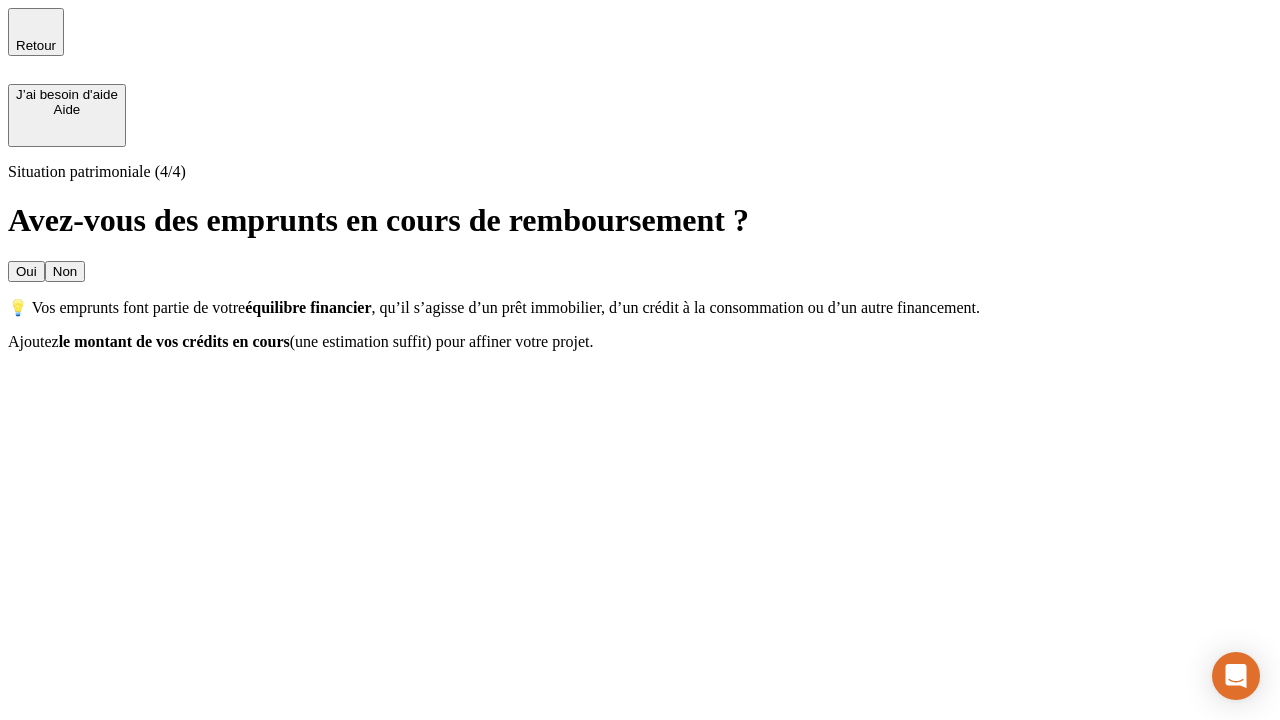 click on "Oui" at bounding box center [26, 271] 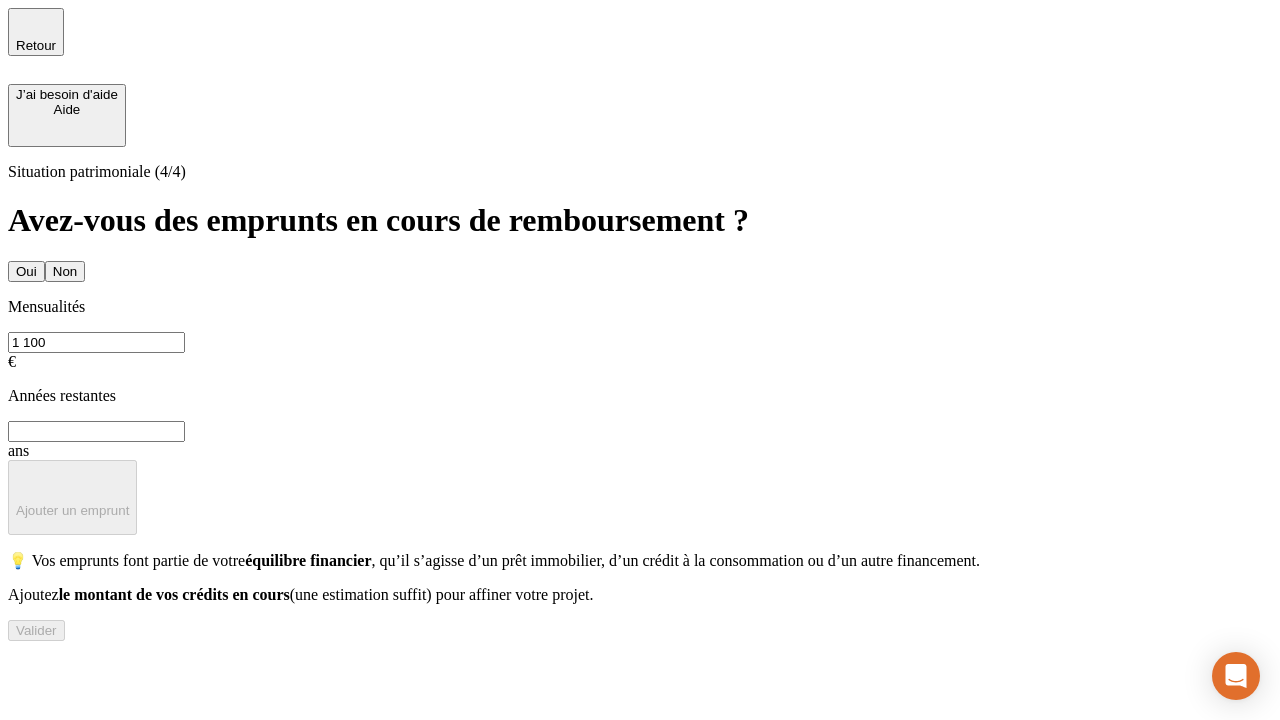 type on "1 100" 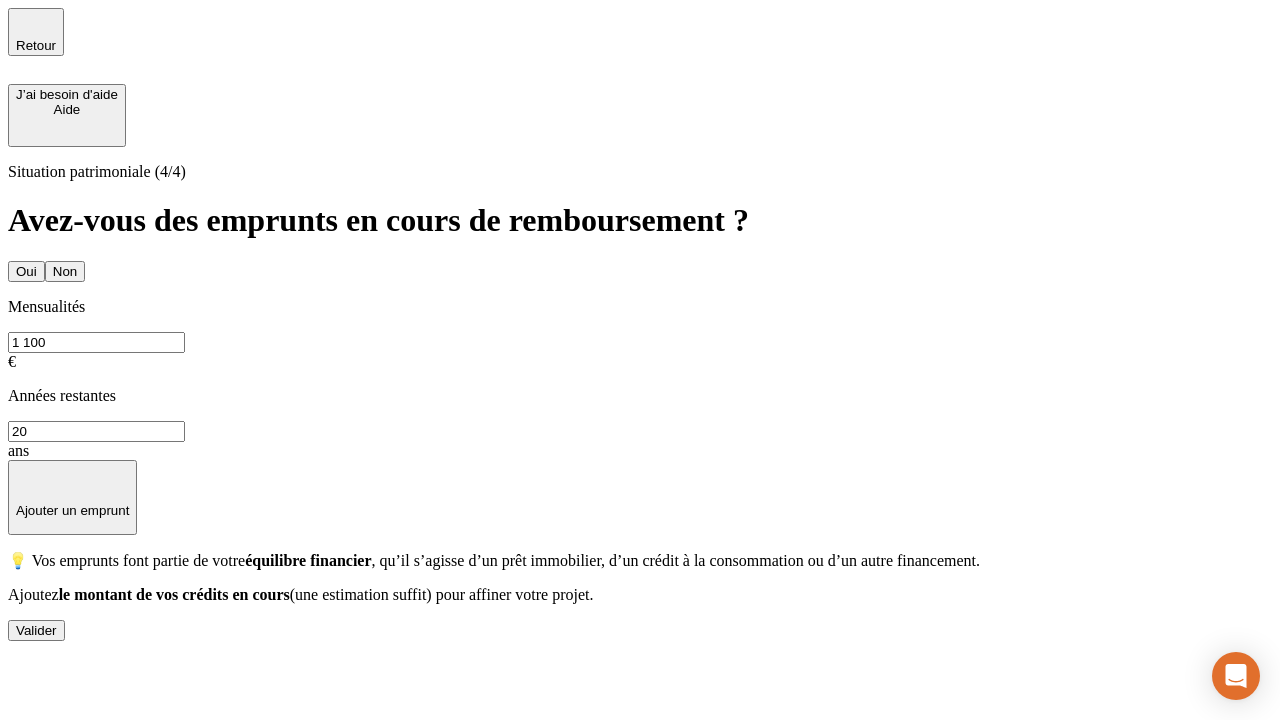 type on "20" 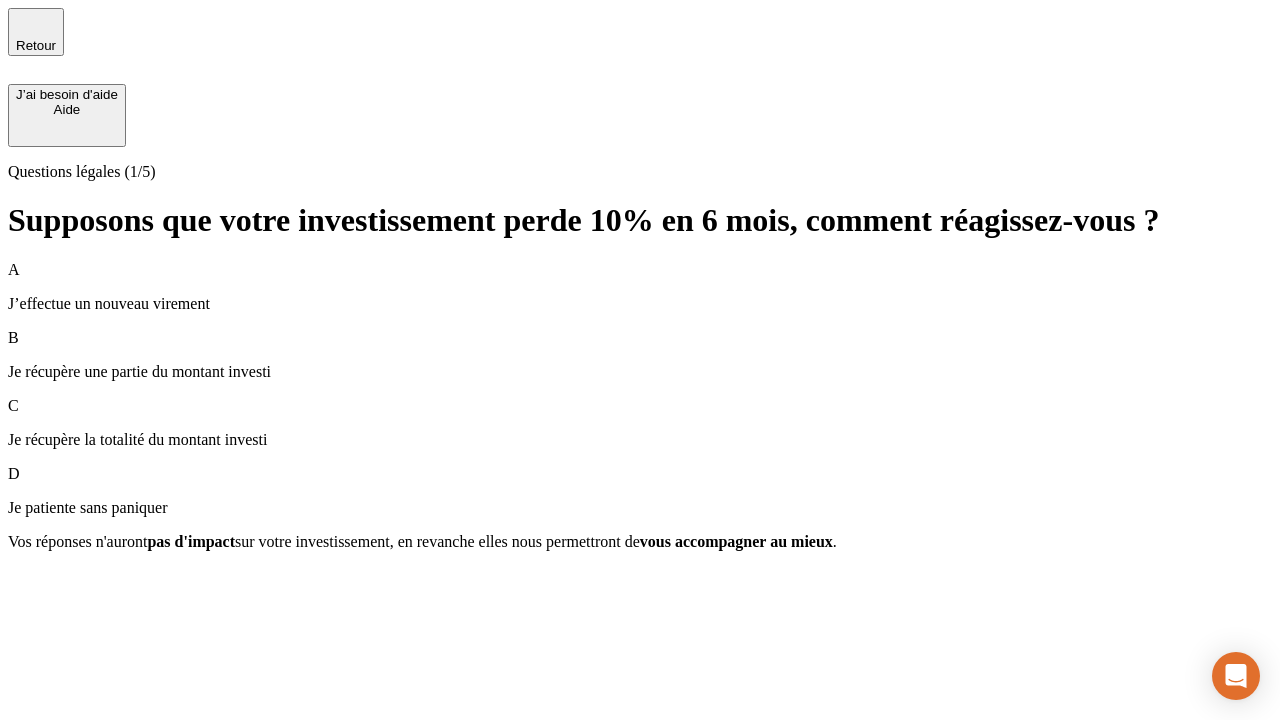 click on "Je récupère une partie du montant investi" at bounding box center [640, 372] 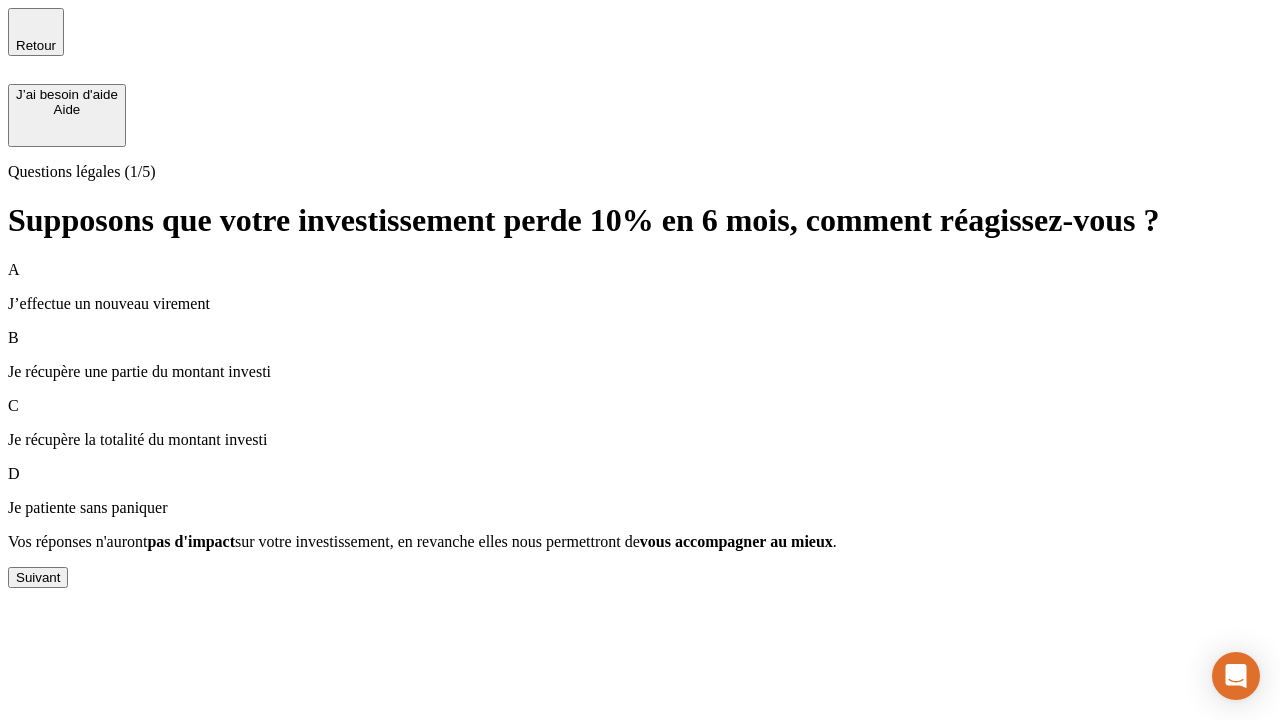click on "Suivant" at bounding box center [38, 577] 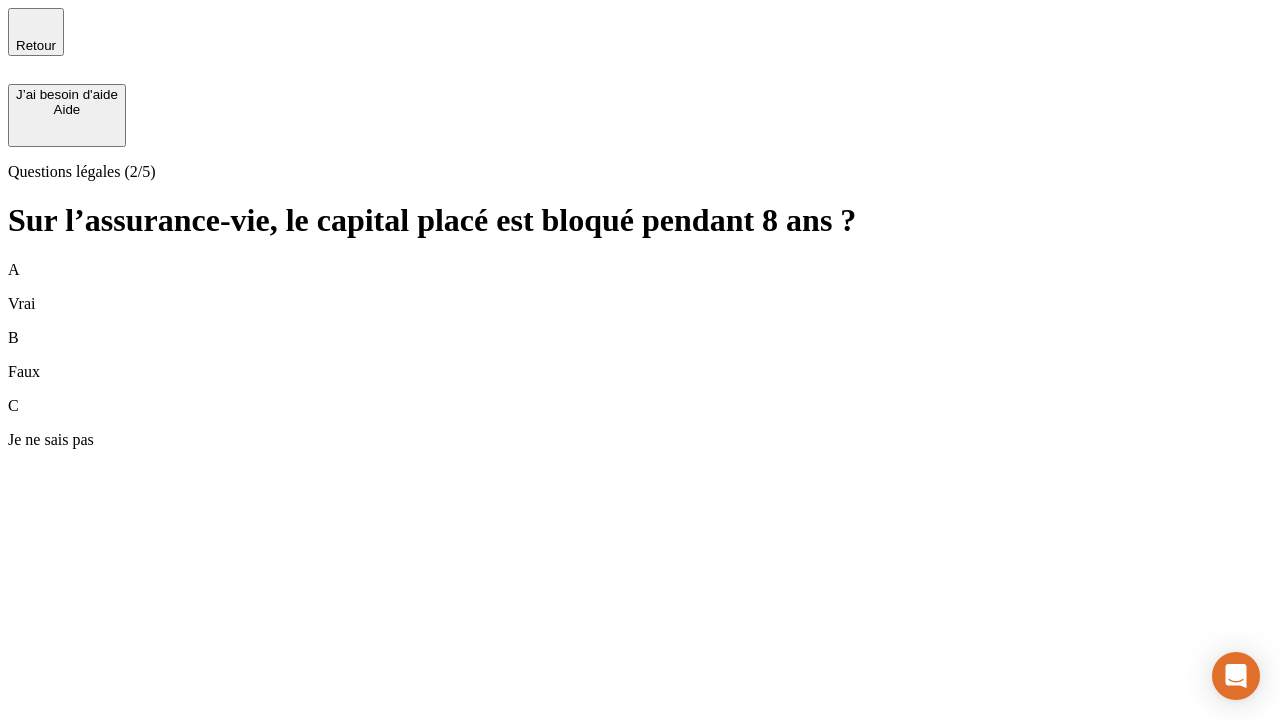 click on "A Vrai" at bounding box center (640, 287) 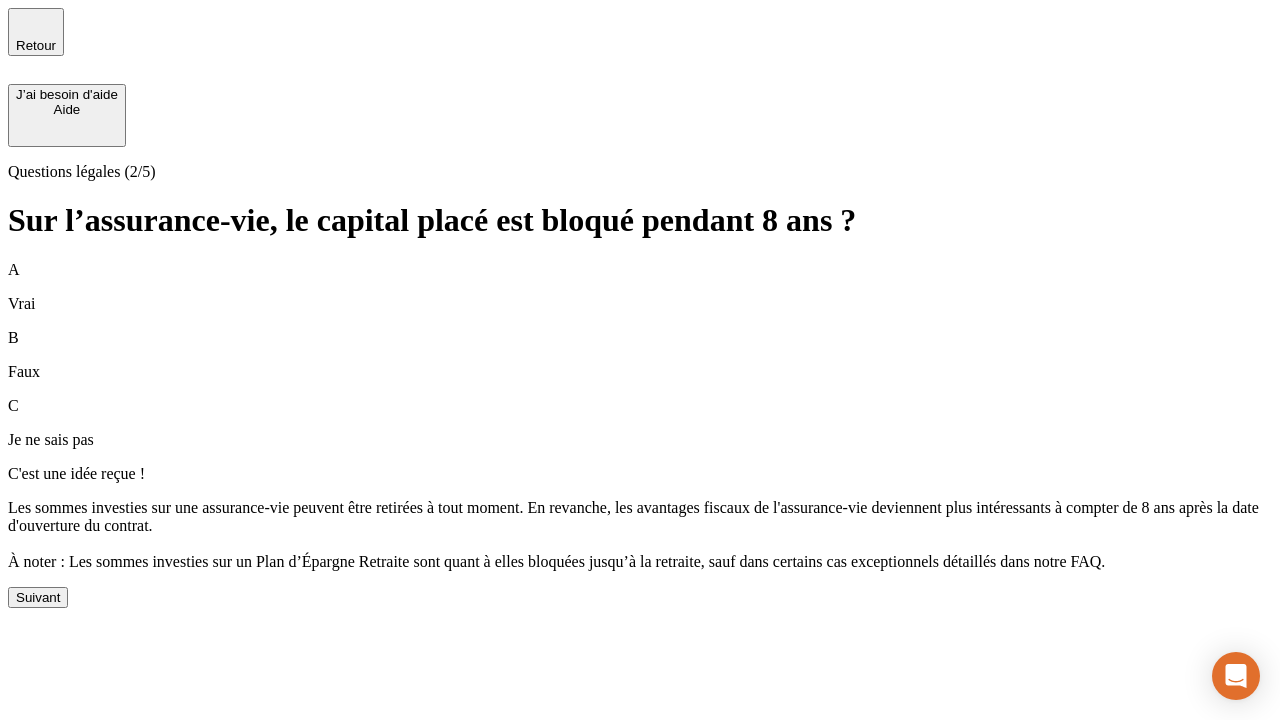 click on "Suivant" at bounding box center (38, 597) 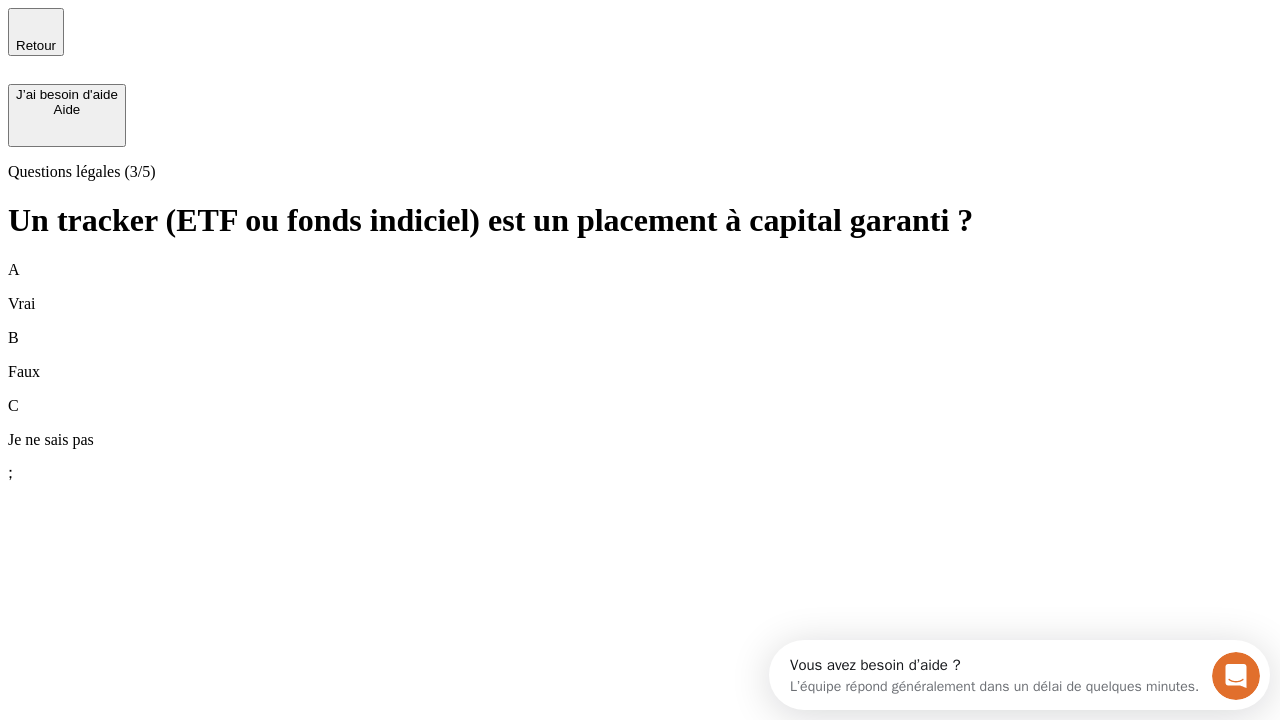 scroll, scrollTop: 0, scrollLeft: 0, axis: both 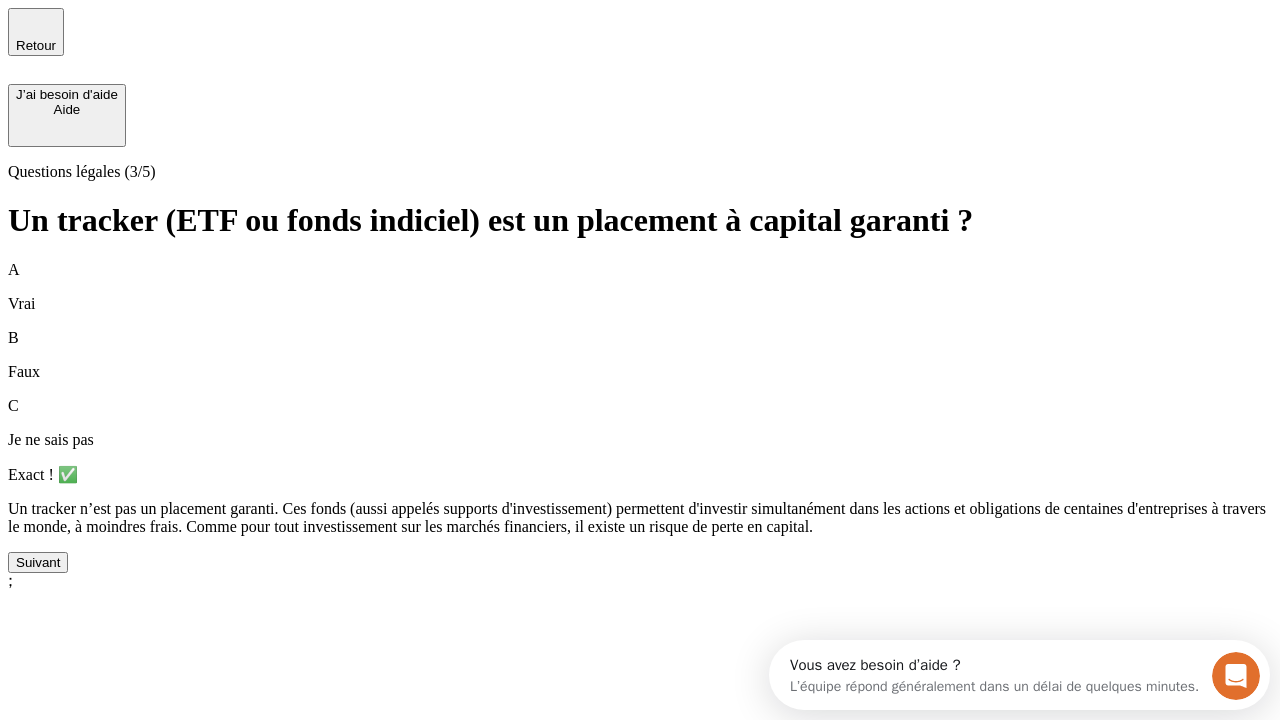 click on "Suivant" at bounding box center [38, 562] 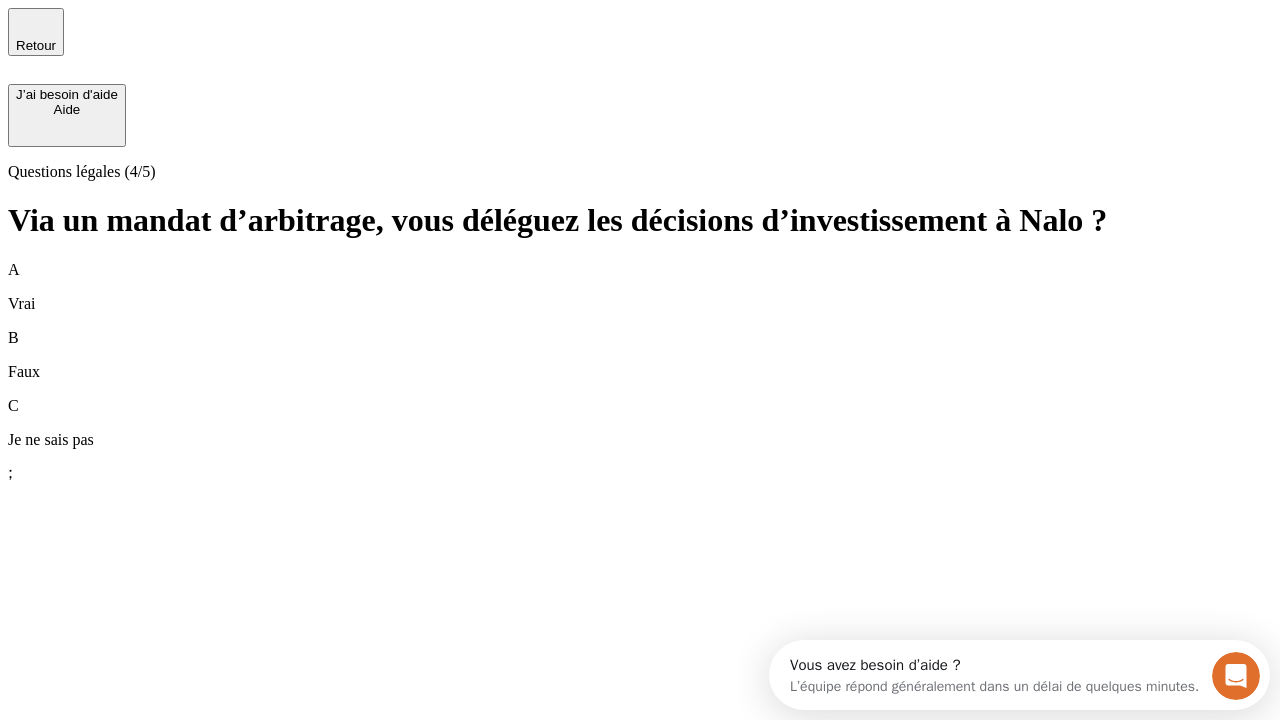 click on "A Vrai" at bounding box center [640, 287] 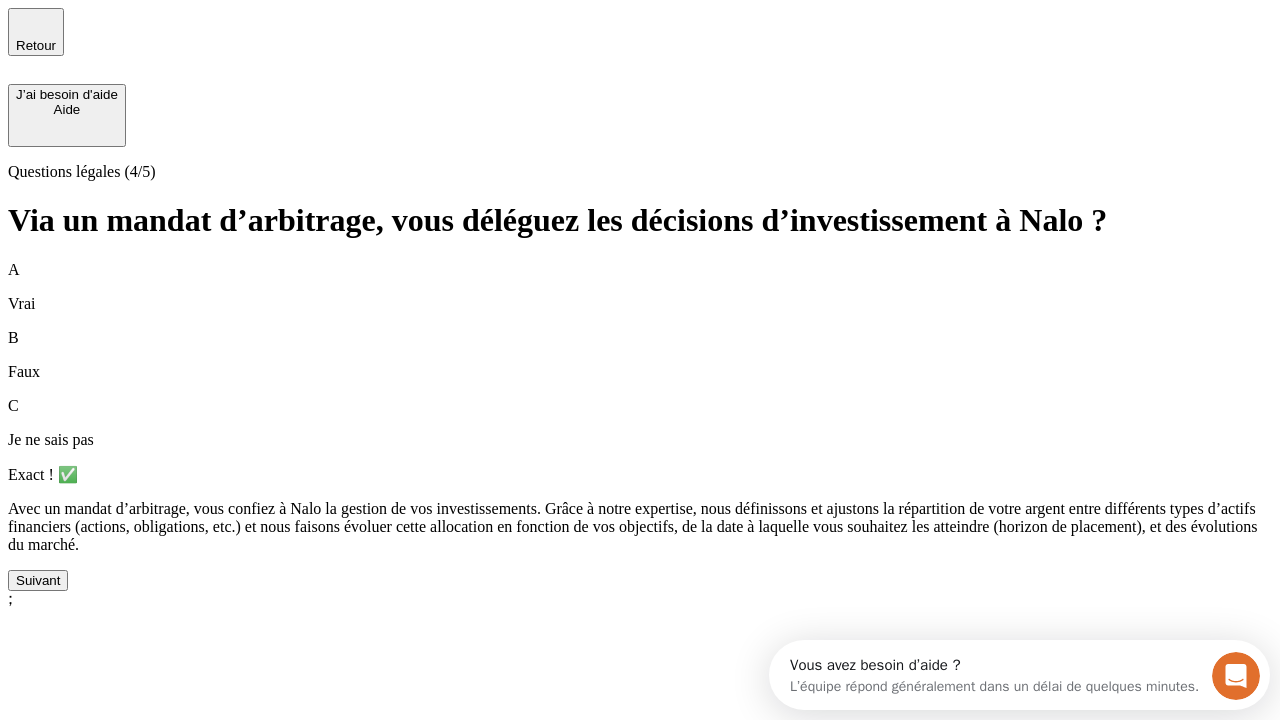 click on "Suivant" at bounding box center [38, 580] 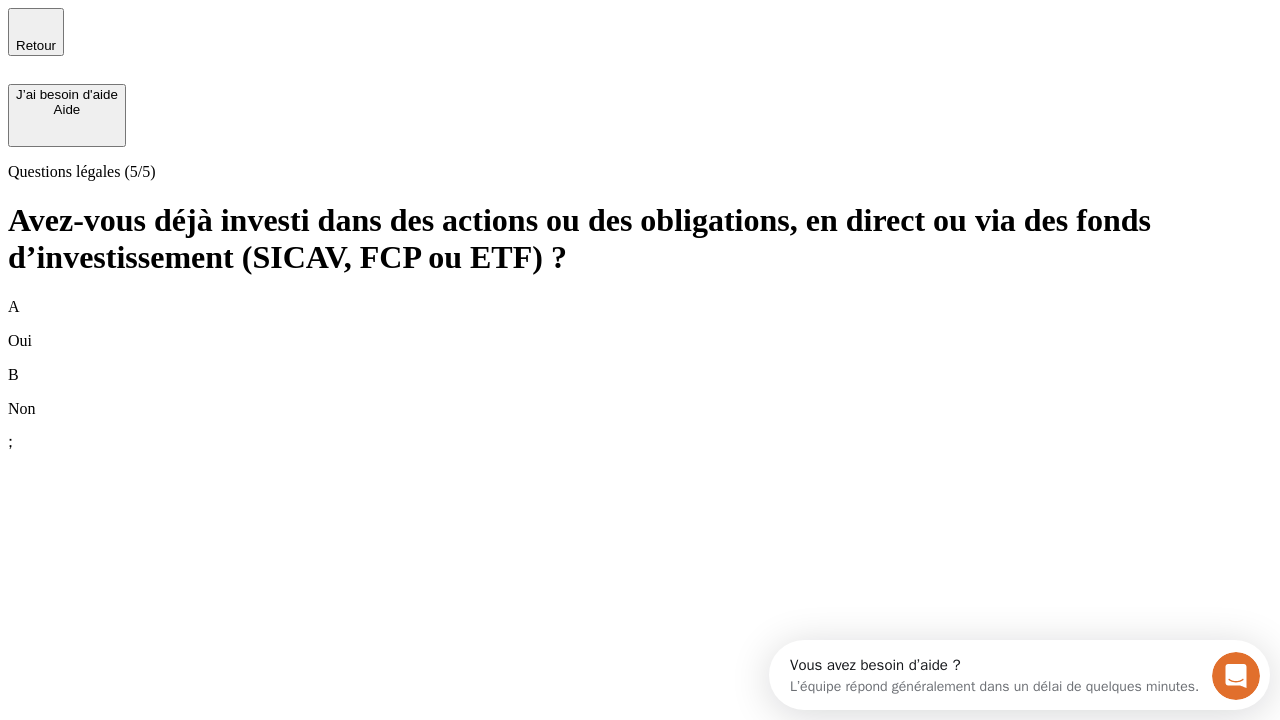 click on "B Non" at bounding box center [640, 392] 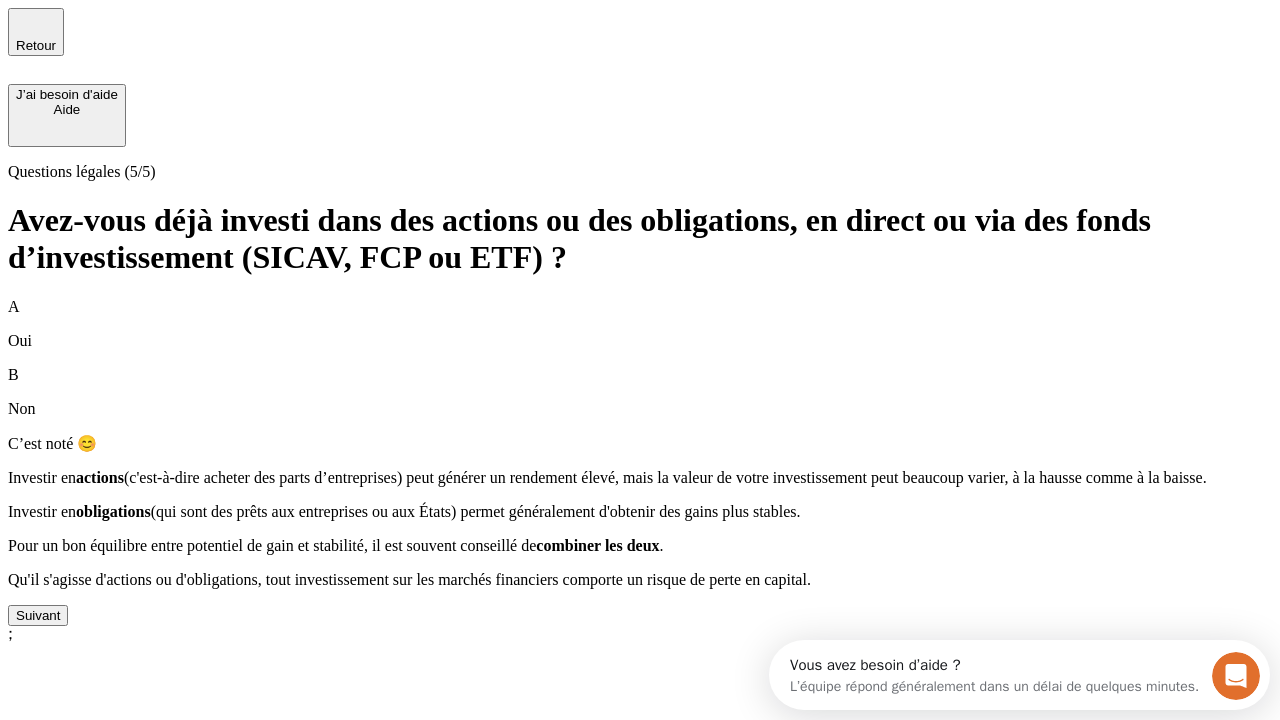 click on "Suivant" at bounding box center [38, 615] 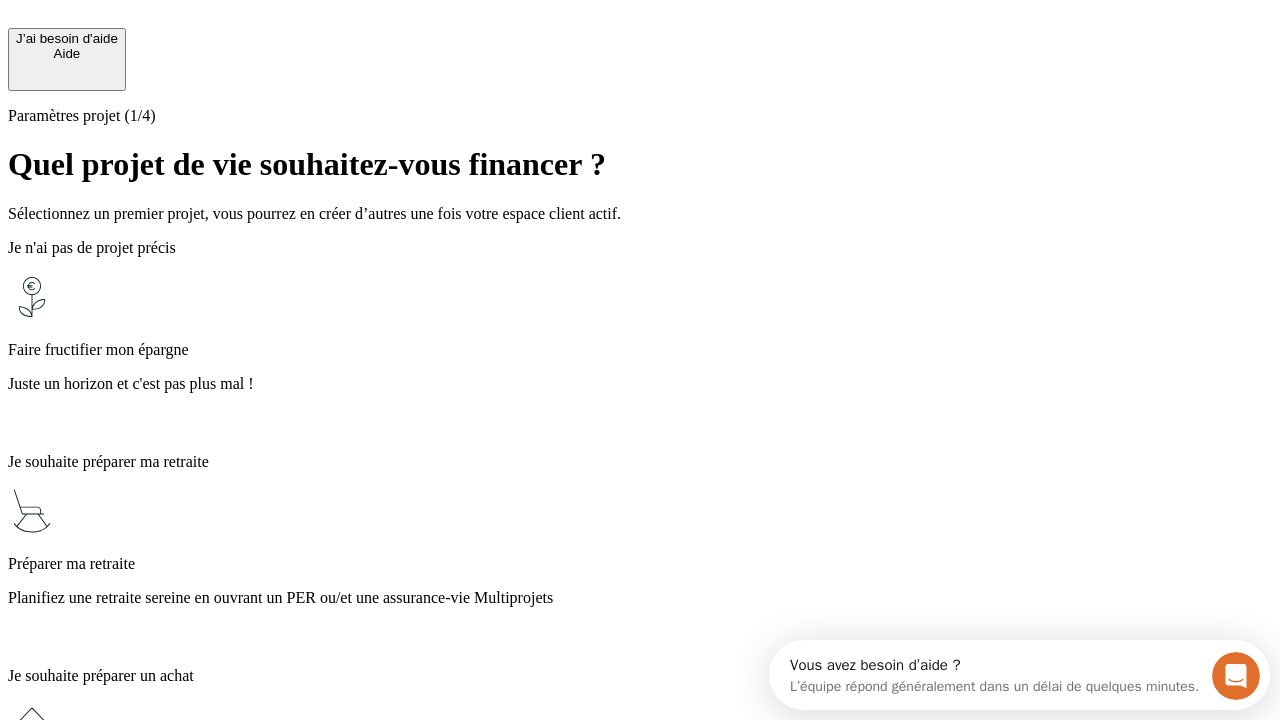 click on "Planifiez une retraite sereine en ouvrant un PER ou/et une assurance-vie Multiprojets" at bounding box center [640, 598] 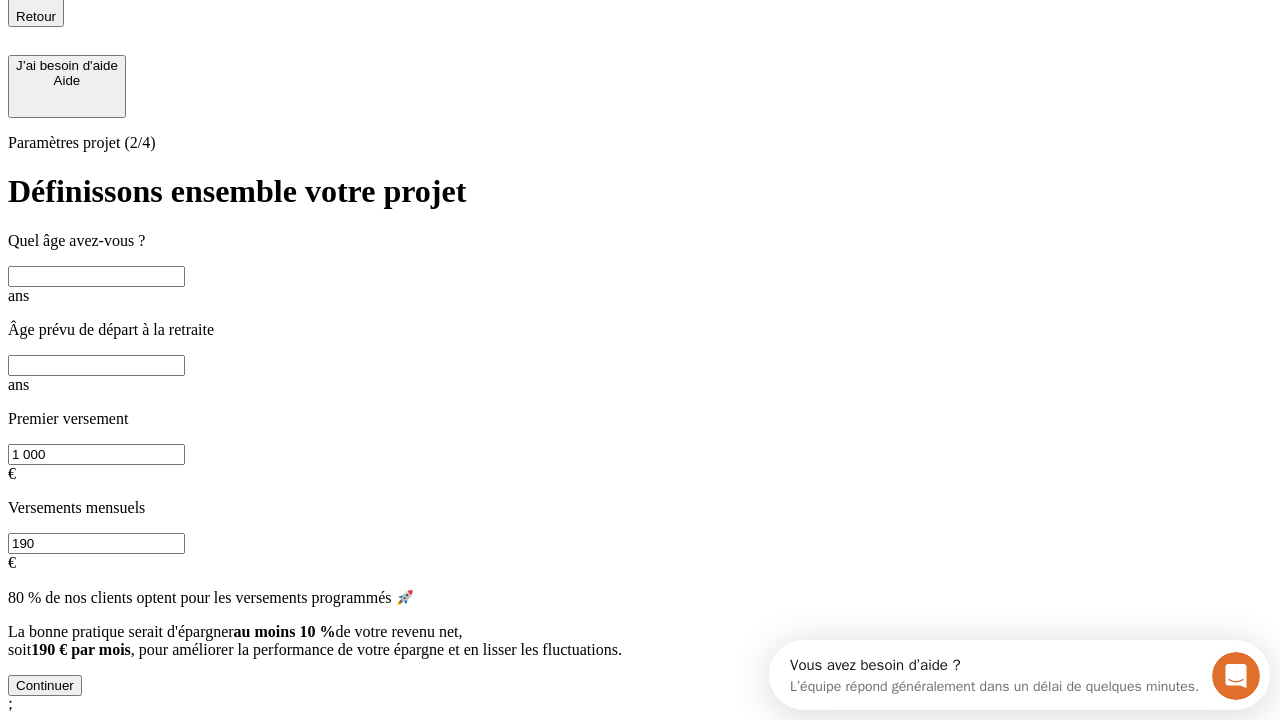 scroll, scrollTop: 18, scrollLeft: 0, axis: vertical 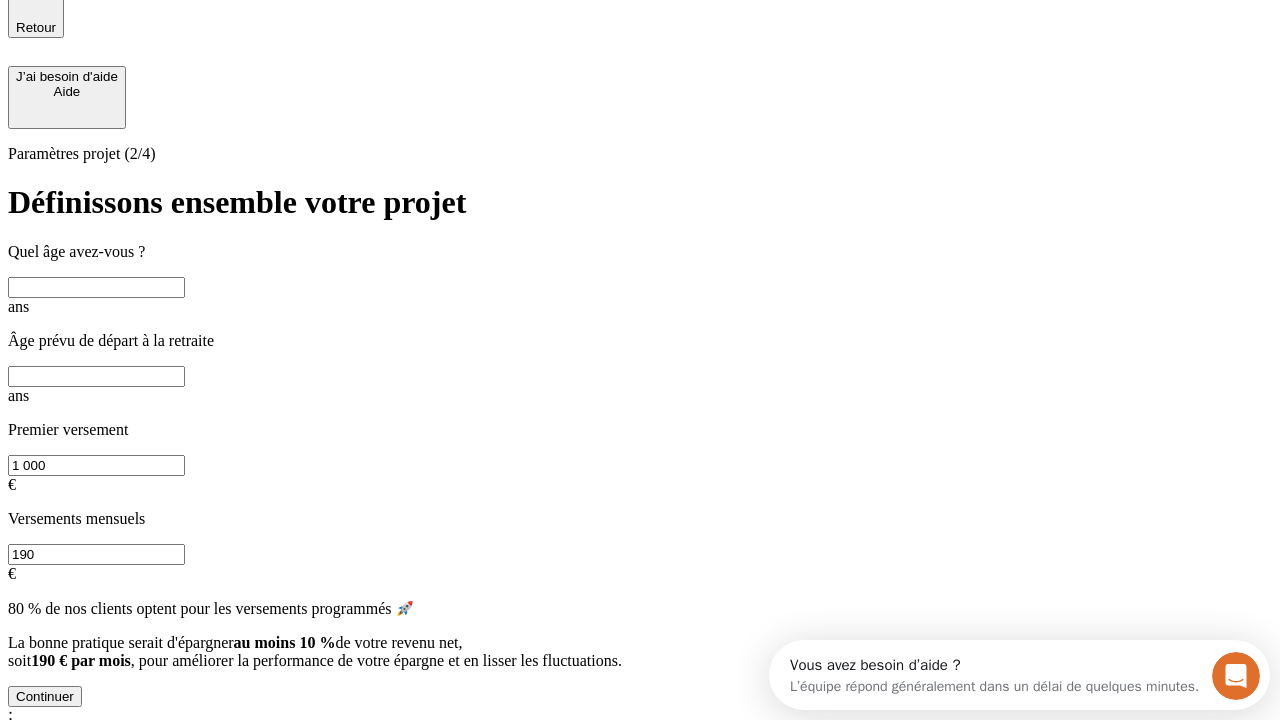 click at bounding box center (96, 287) 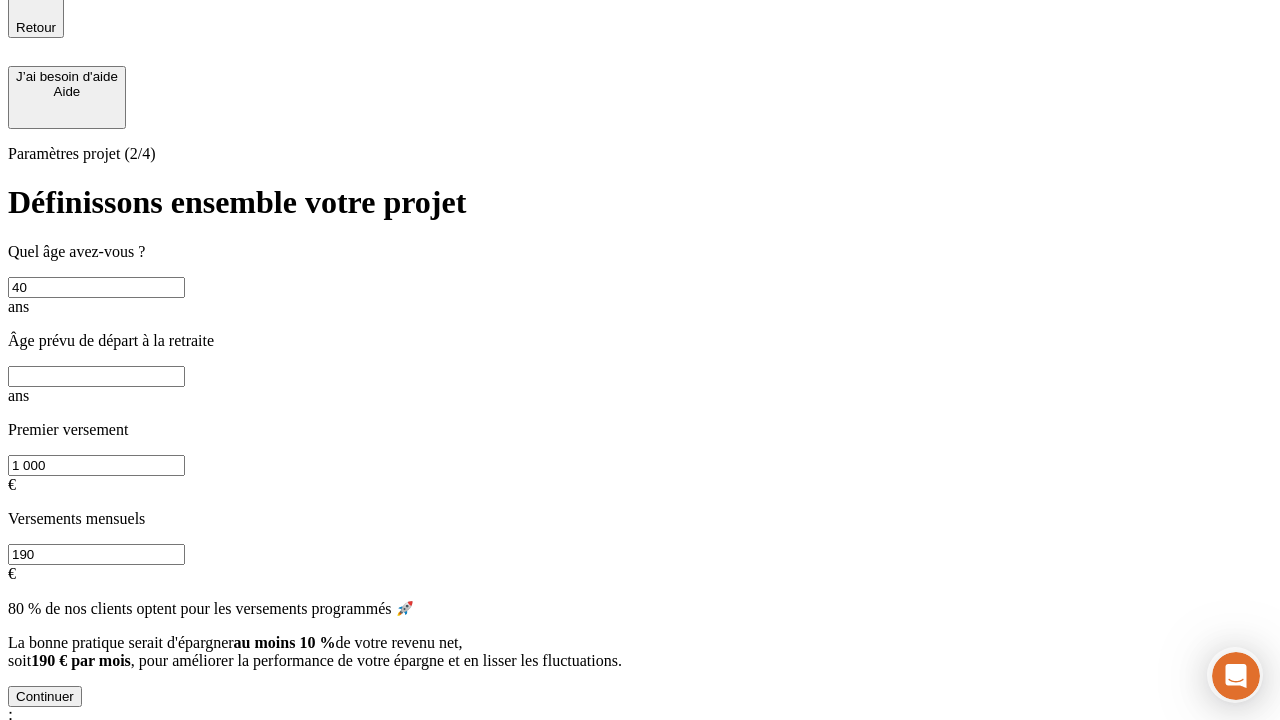type on "40" 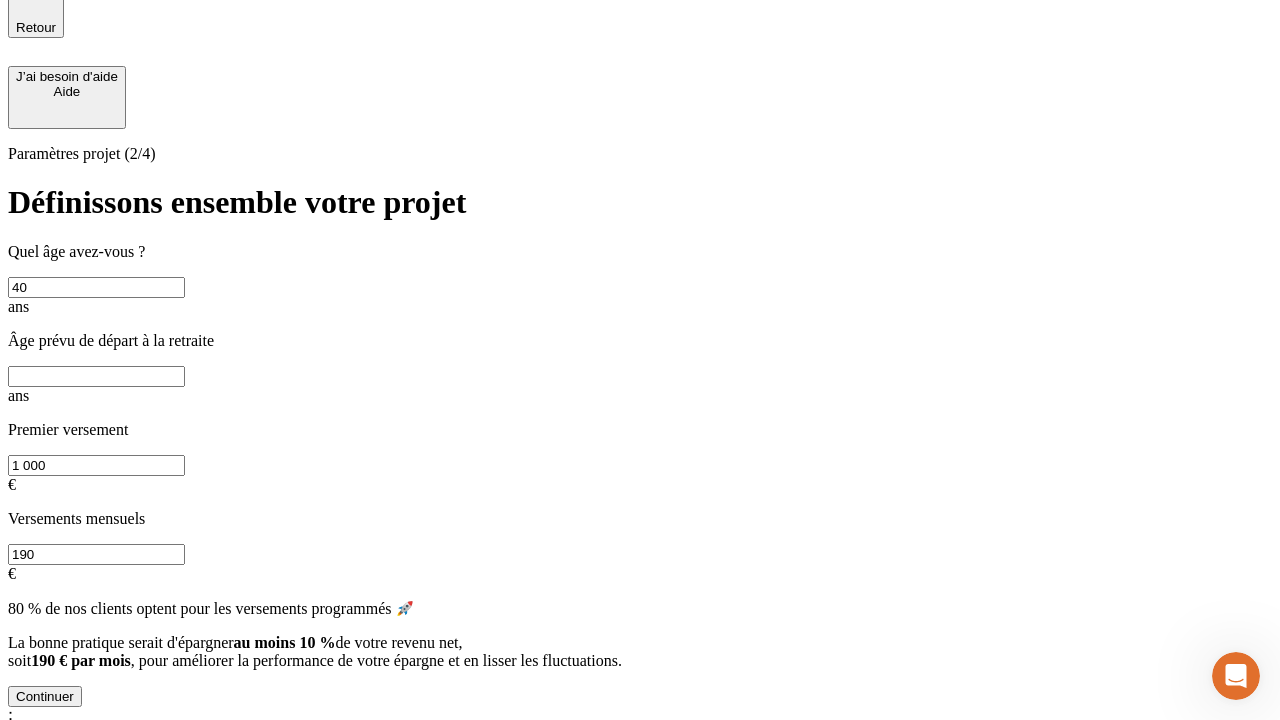 scroll, scrollTop: 0, scrollLeft: 0, axis: both 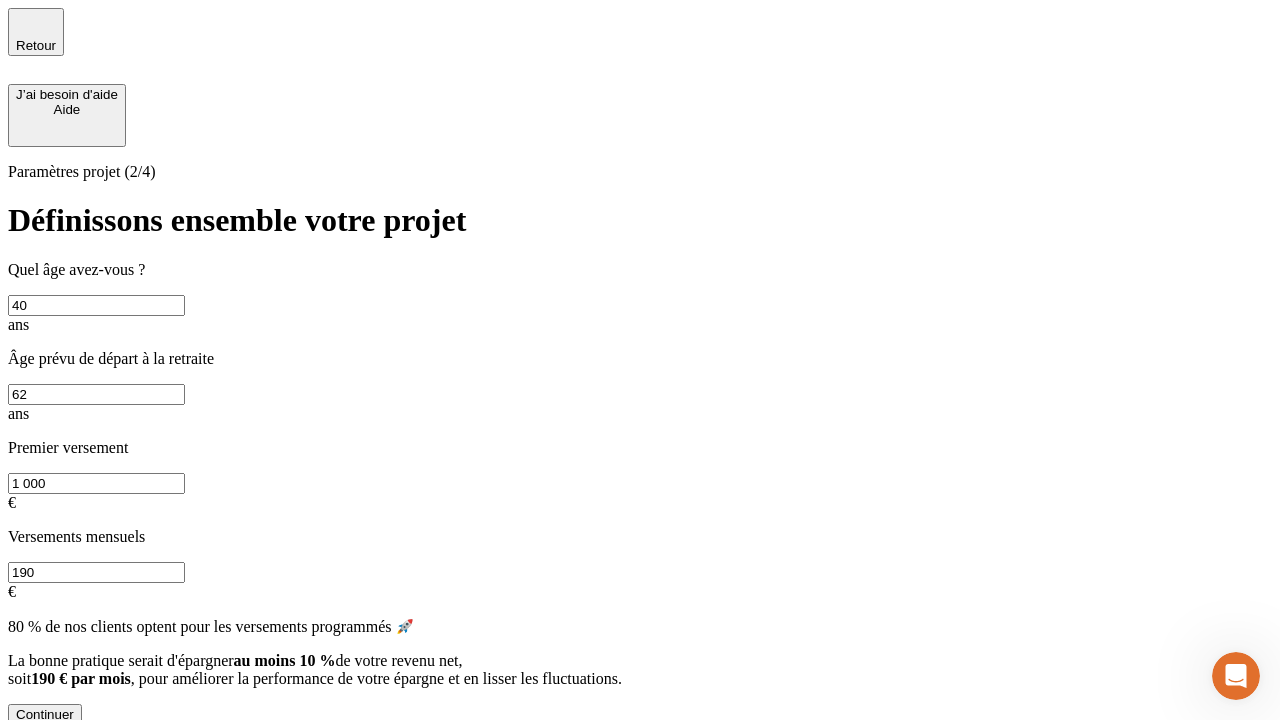type on "62" 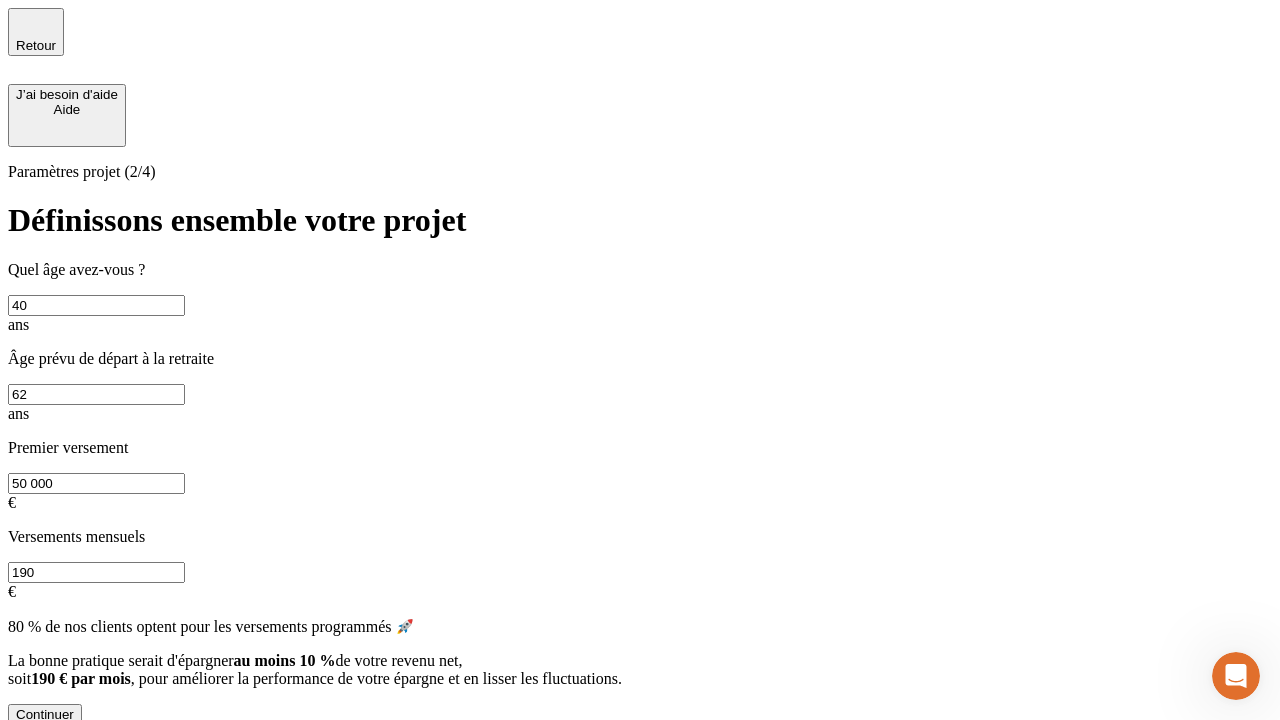 type on "50 000" 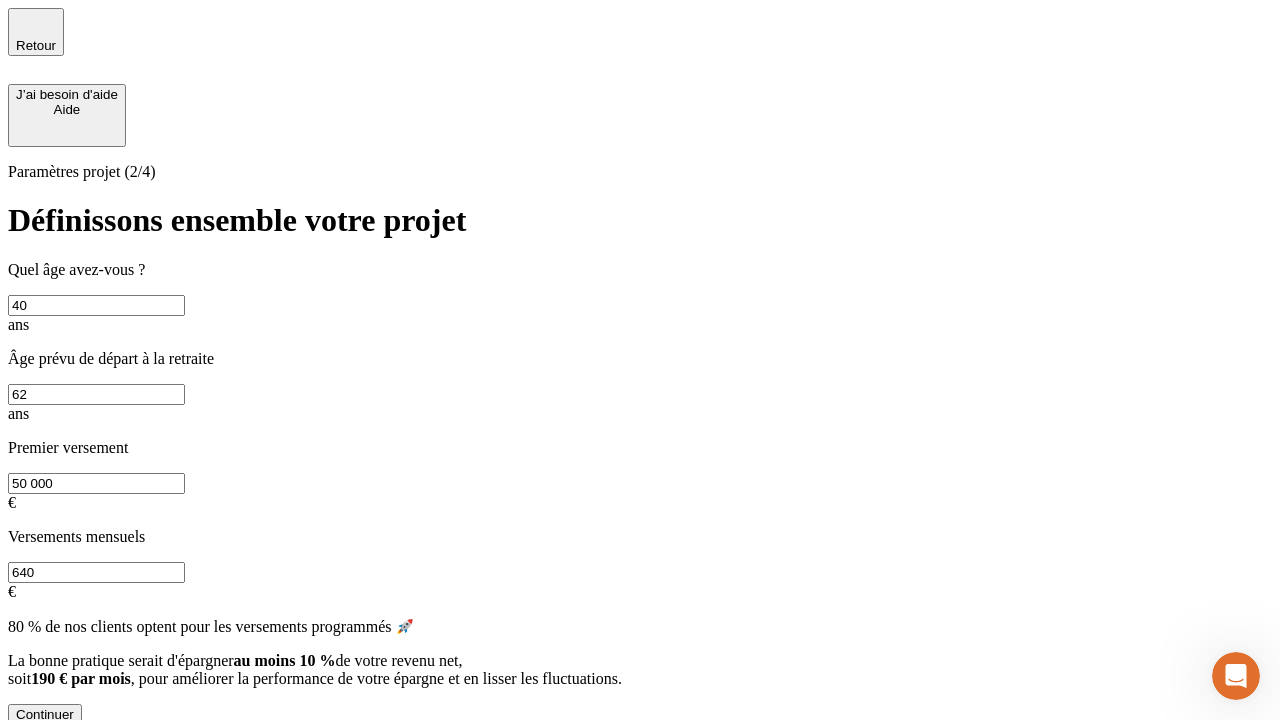 type on "640" 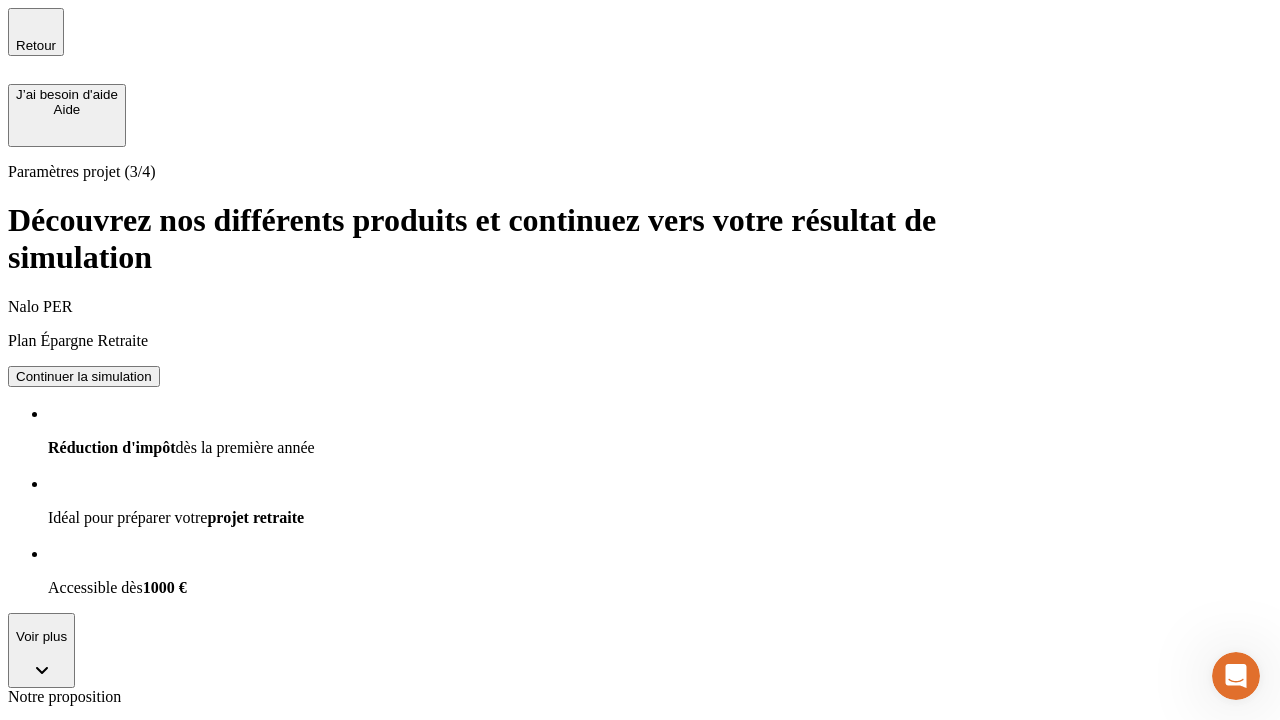 click on "Continuer la simulation" at bounding box center (84, 376) 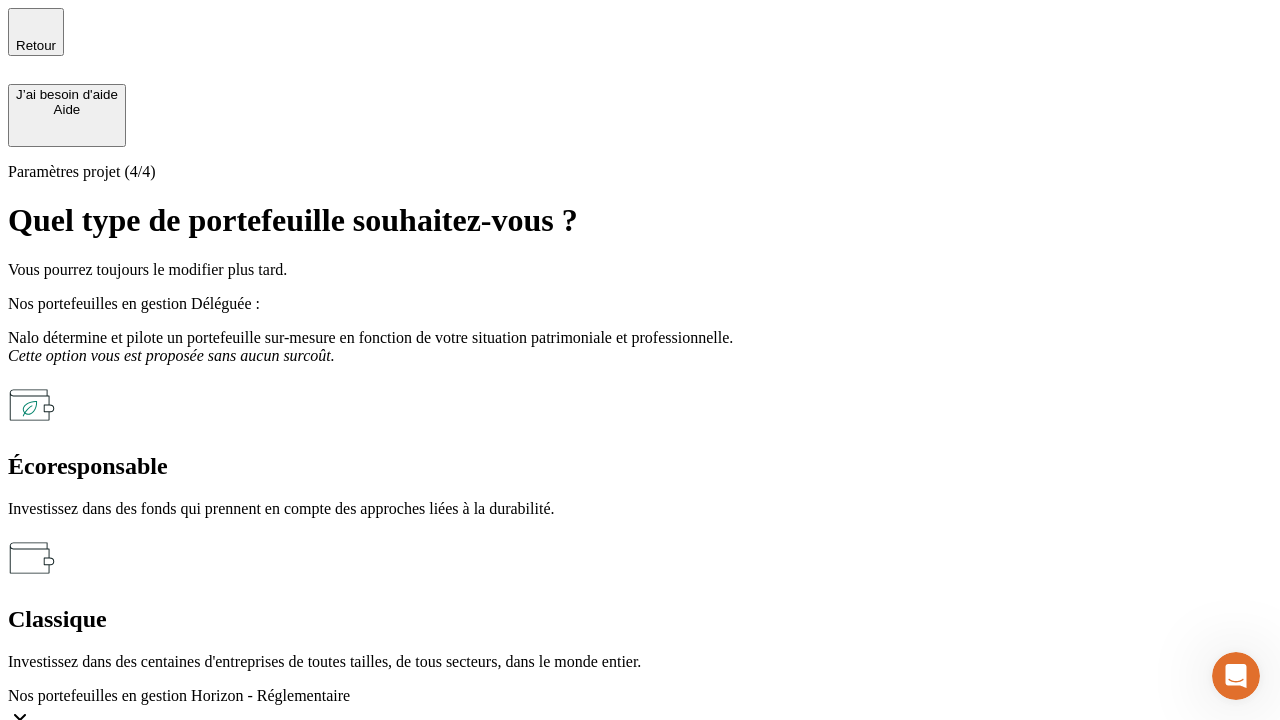 click on "Classique" at bounding box center (640, 619) 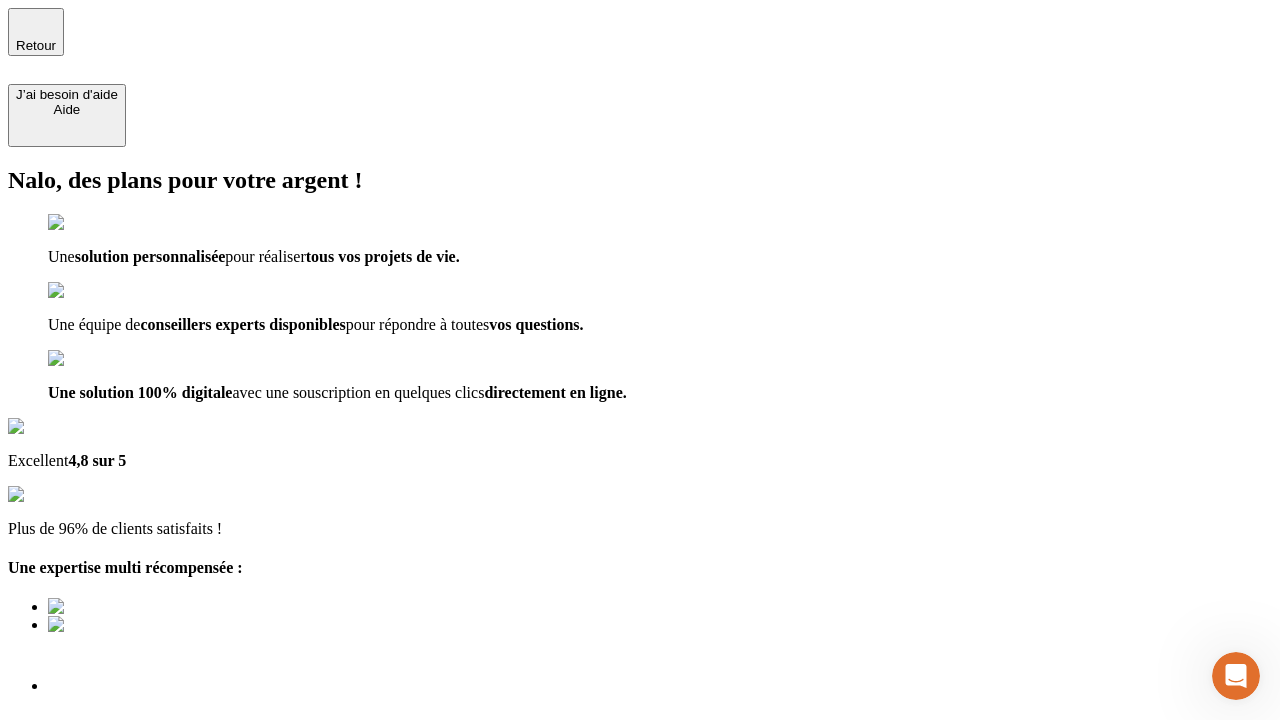 click on "Découvrir ma simulation" at bounding box center [87, 797] 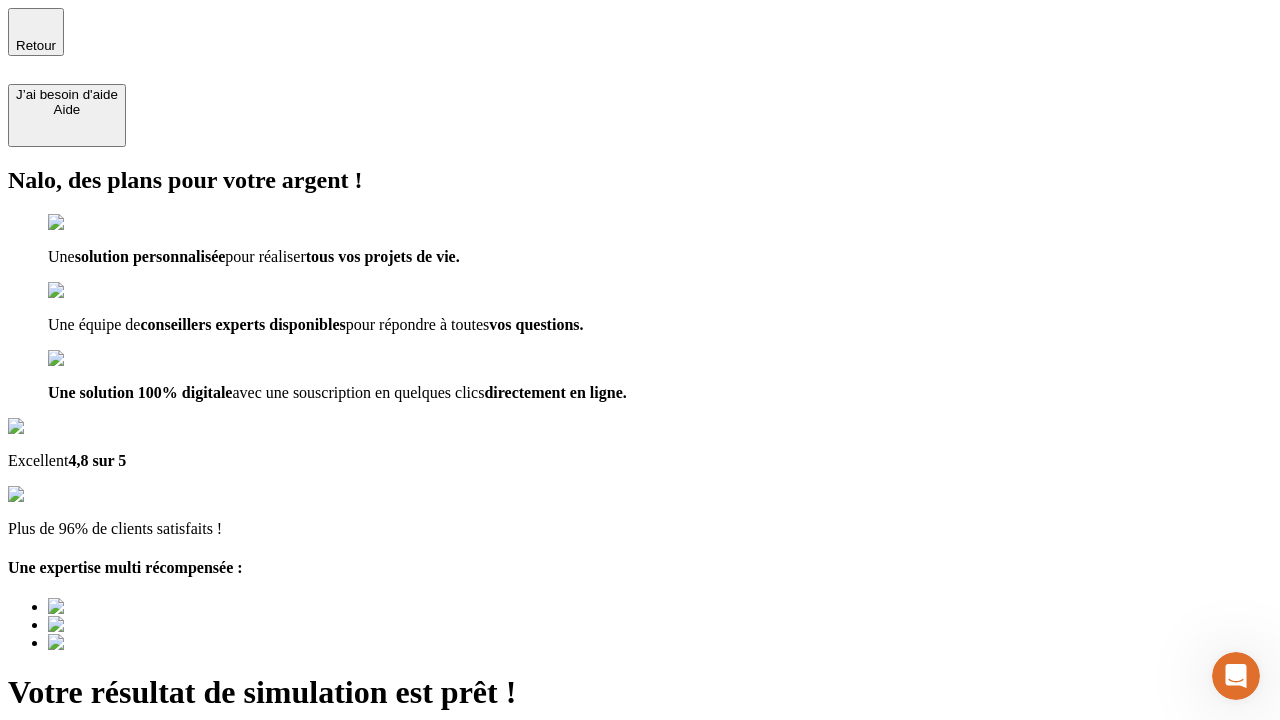 type on "testplaywright-thomas-retirement-3@[EXAMPLE.COM]" 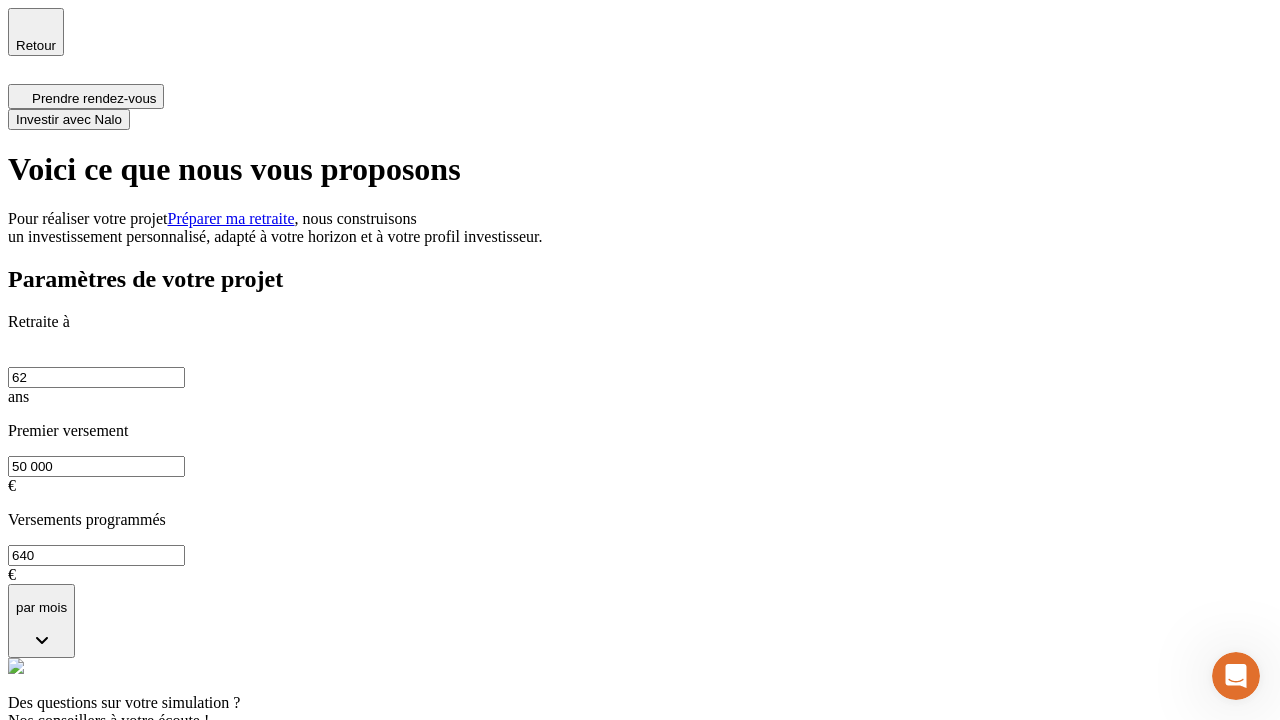 click on "Investir avec Nalo" at bounding box center (69, 119) 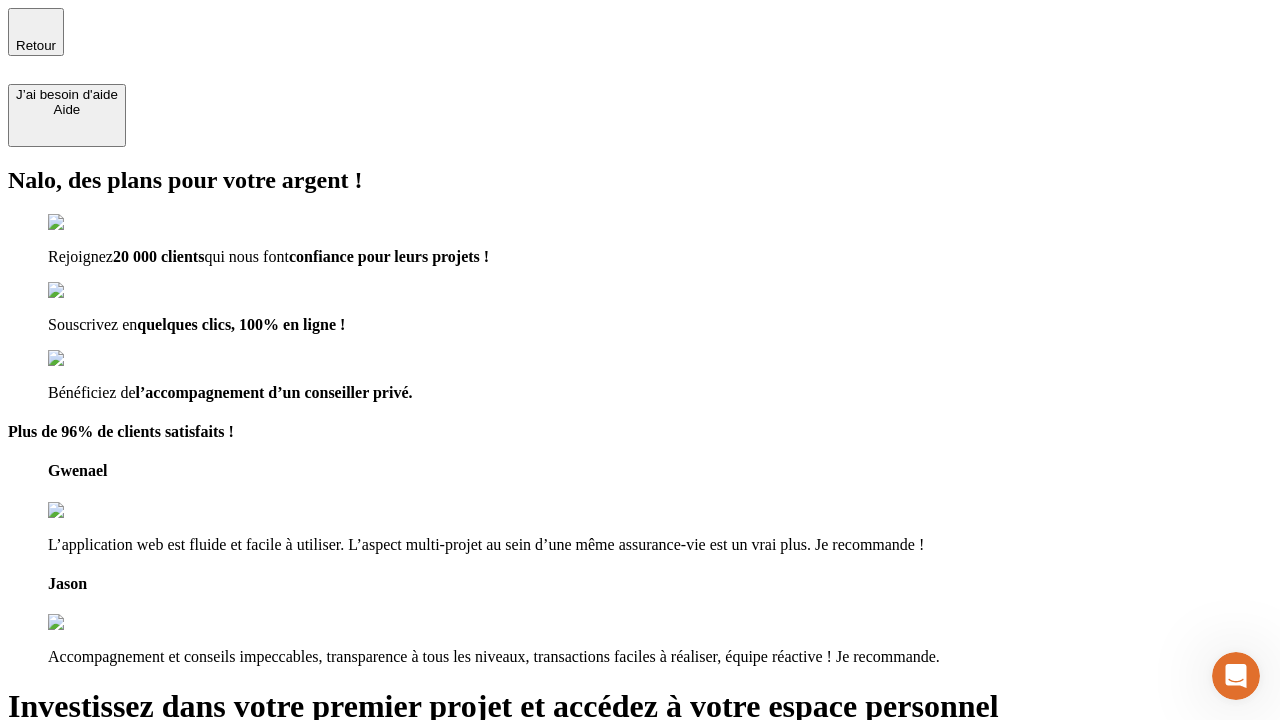 type on "testplaywright-thomas-retirement-3@[EXAMPLE.COM]" 